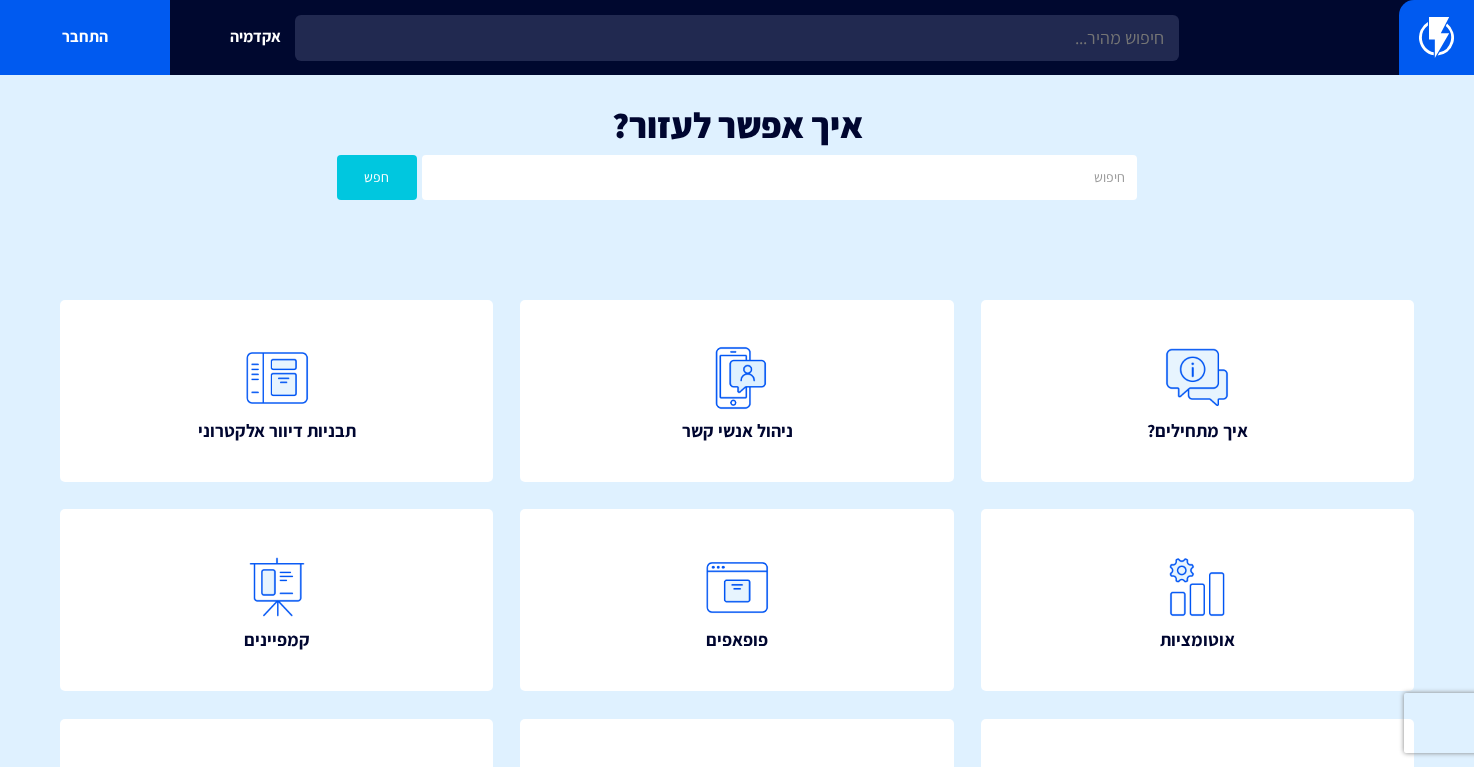 scroll, scrollTop: 0, scrollLeft: 0, axis: both 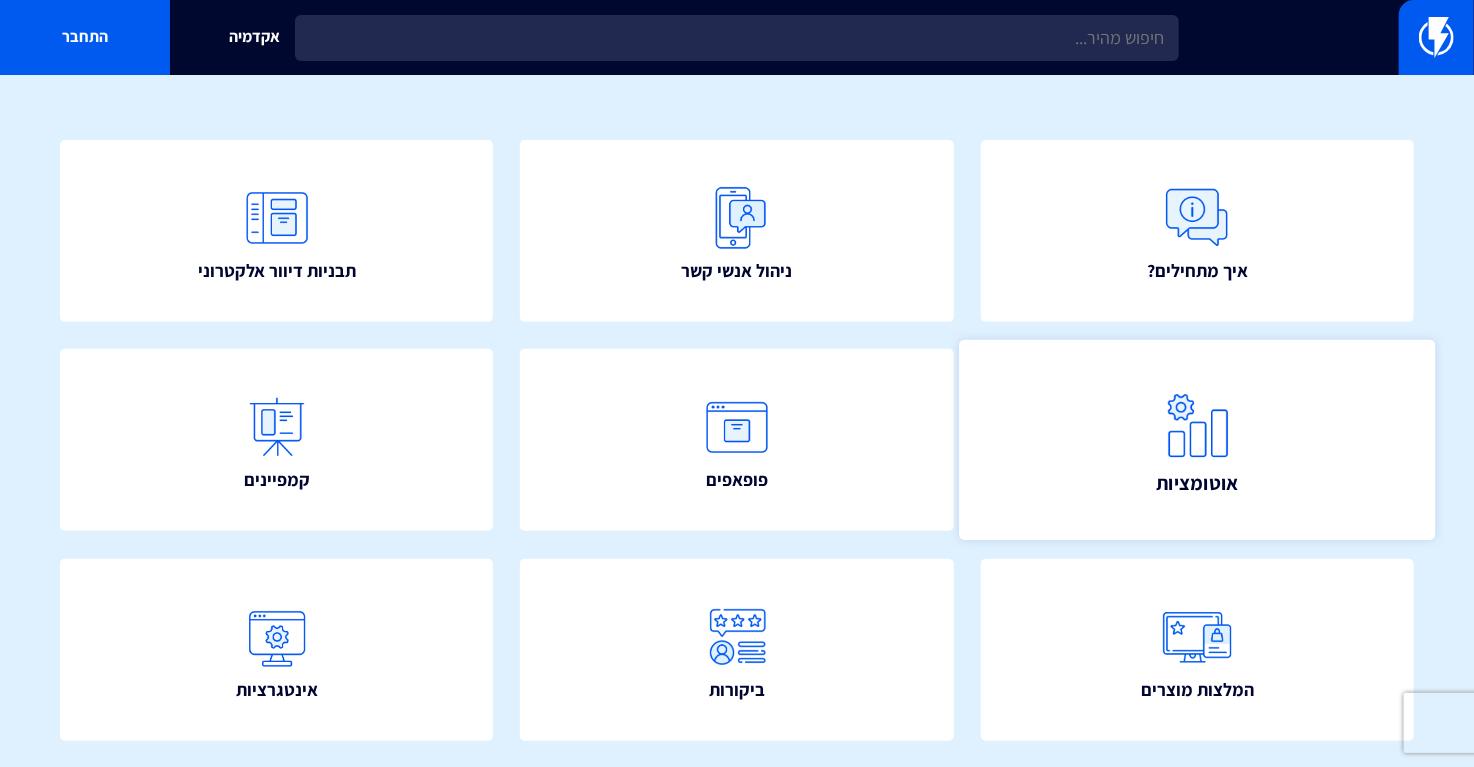 click at bounding box center [1197, 426] 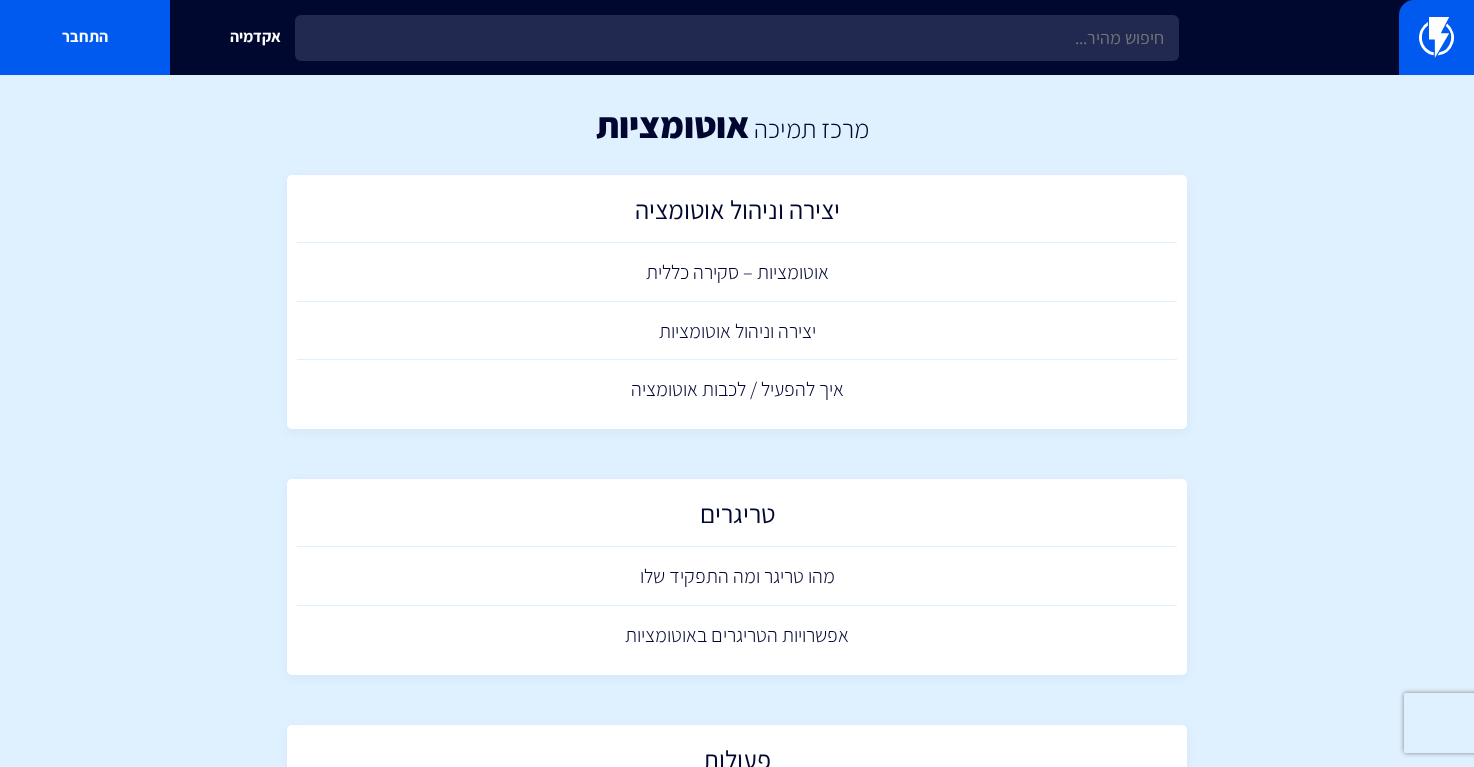 scroll, scrollTop: 0, scrollLeft: 0, axis: both 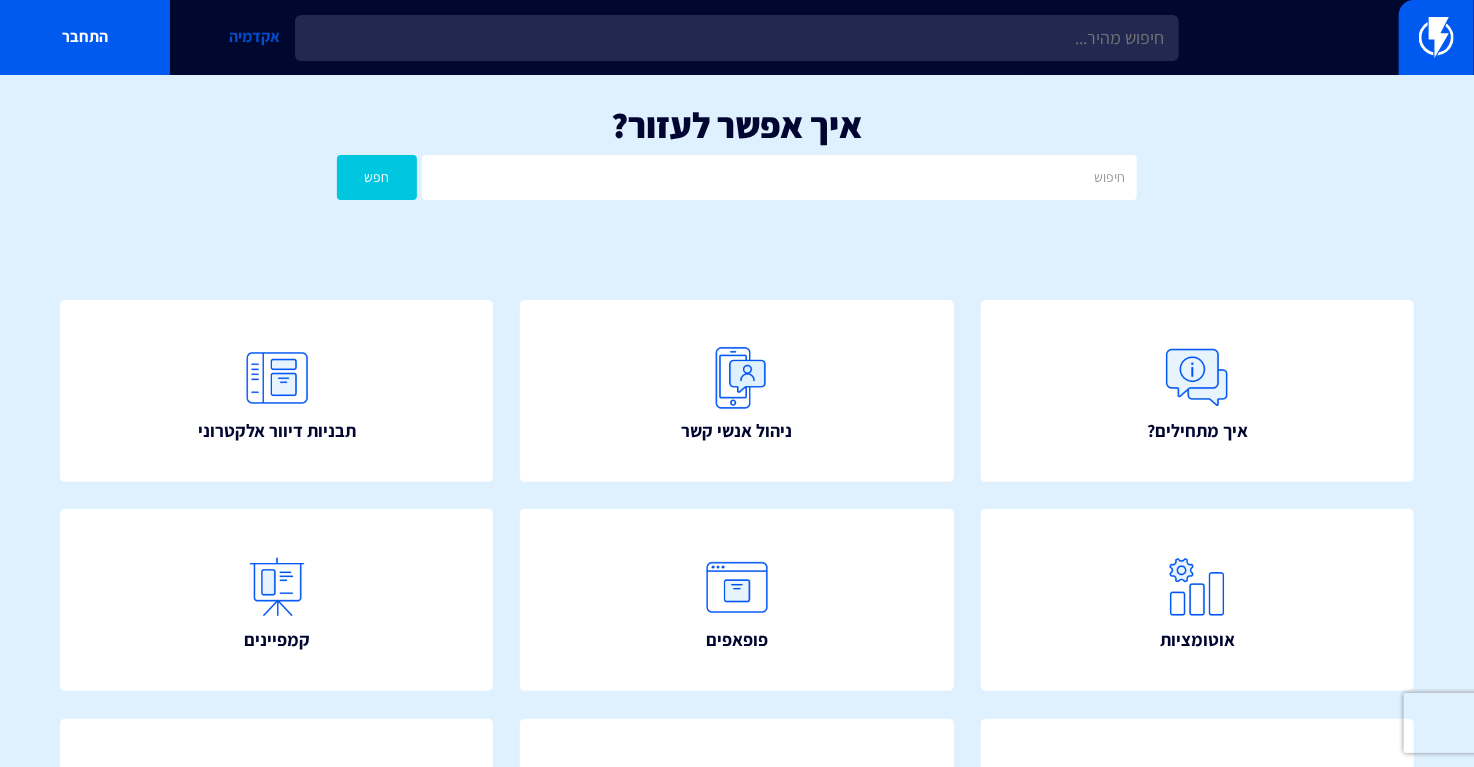 click on "אקדמיה" at bounding box center (255, 37) 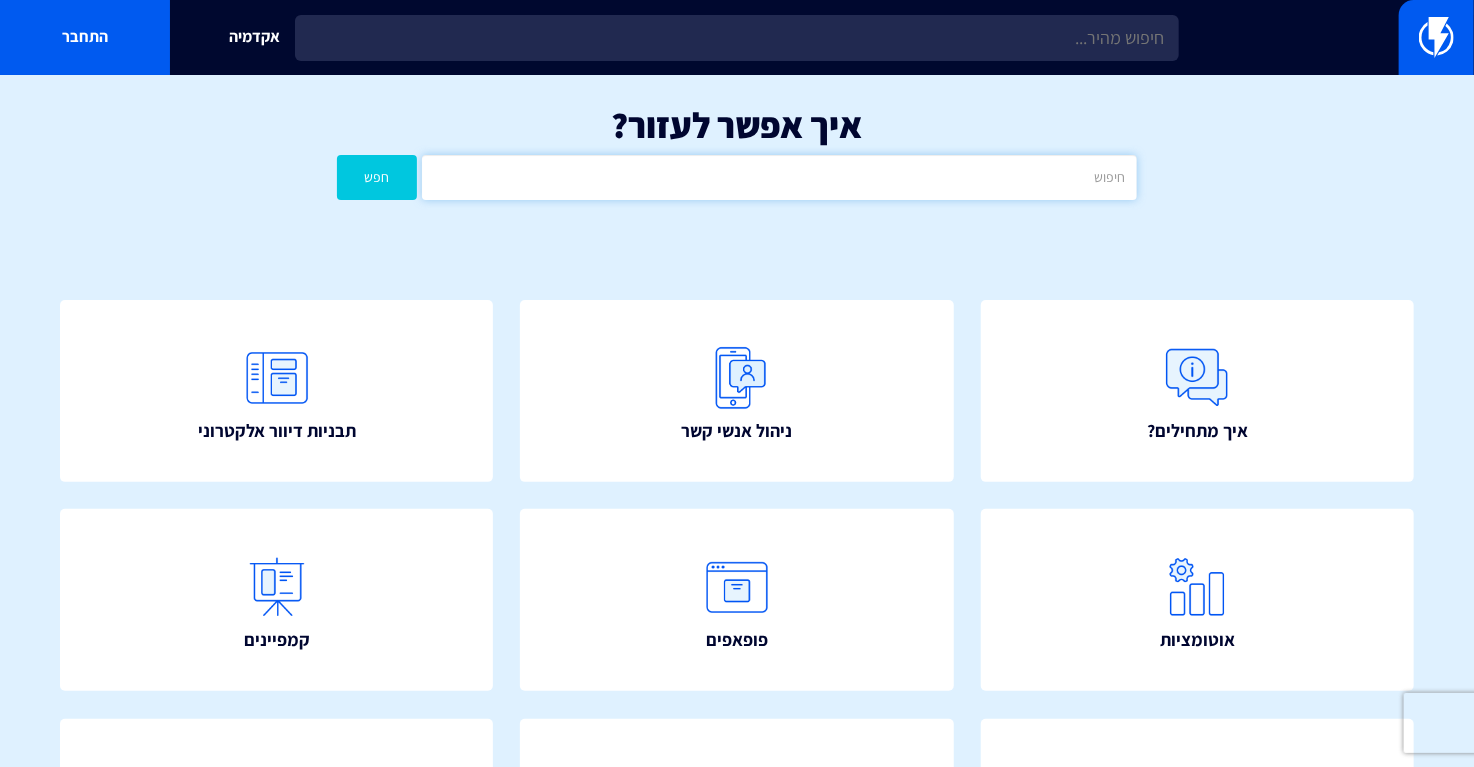 click at bounding box center (779, 177) 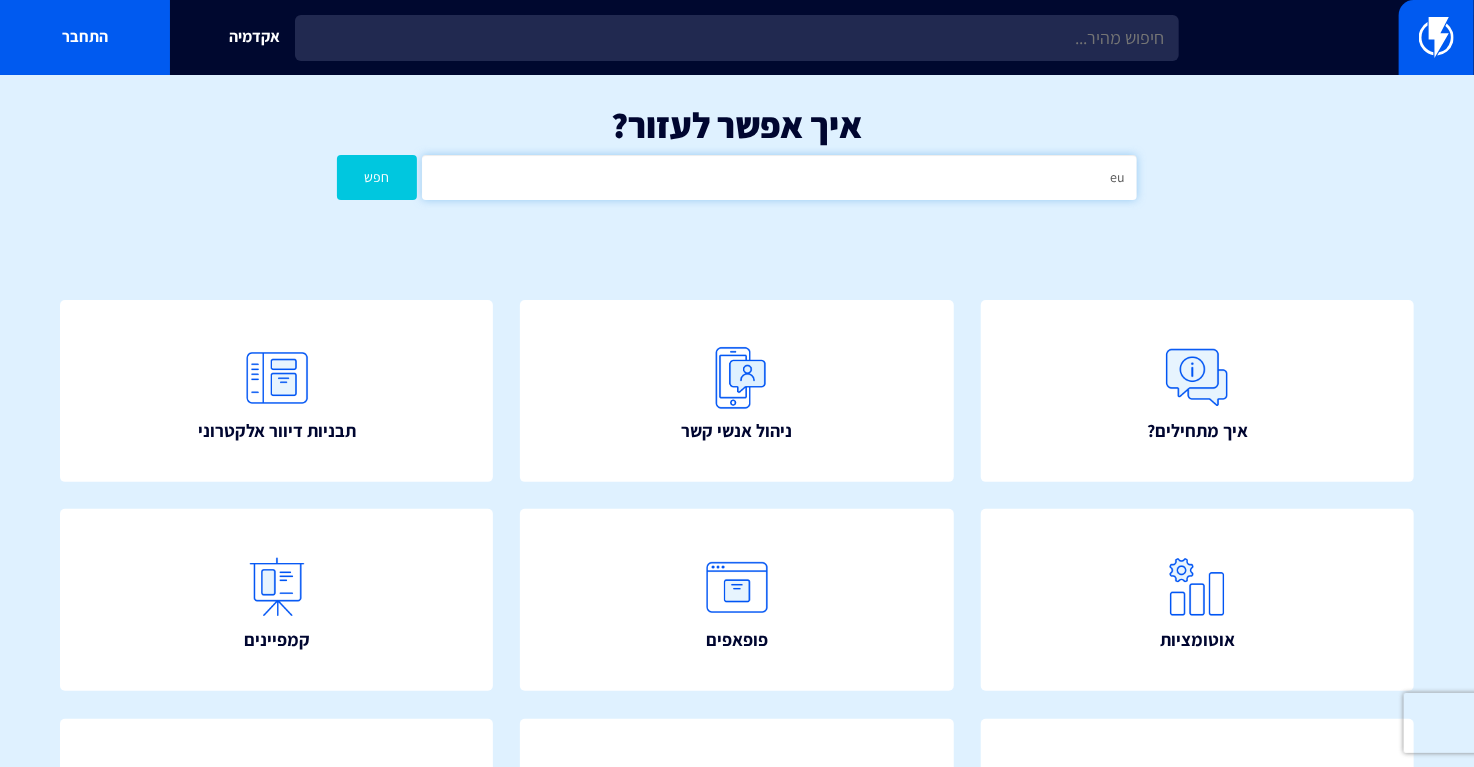 type on "e" 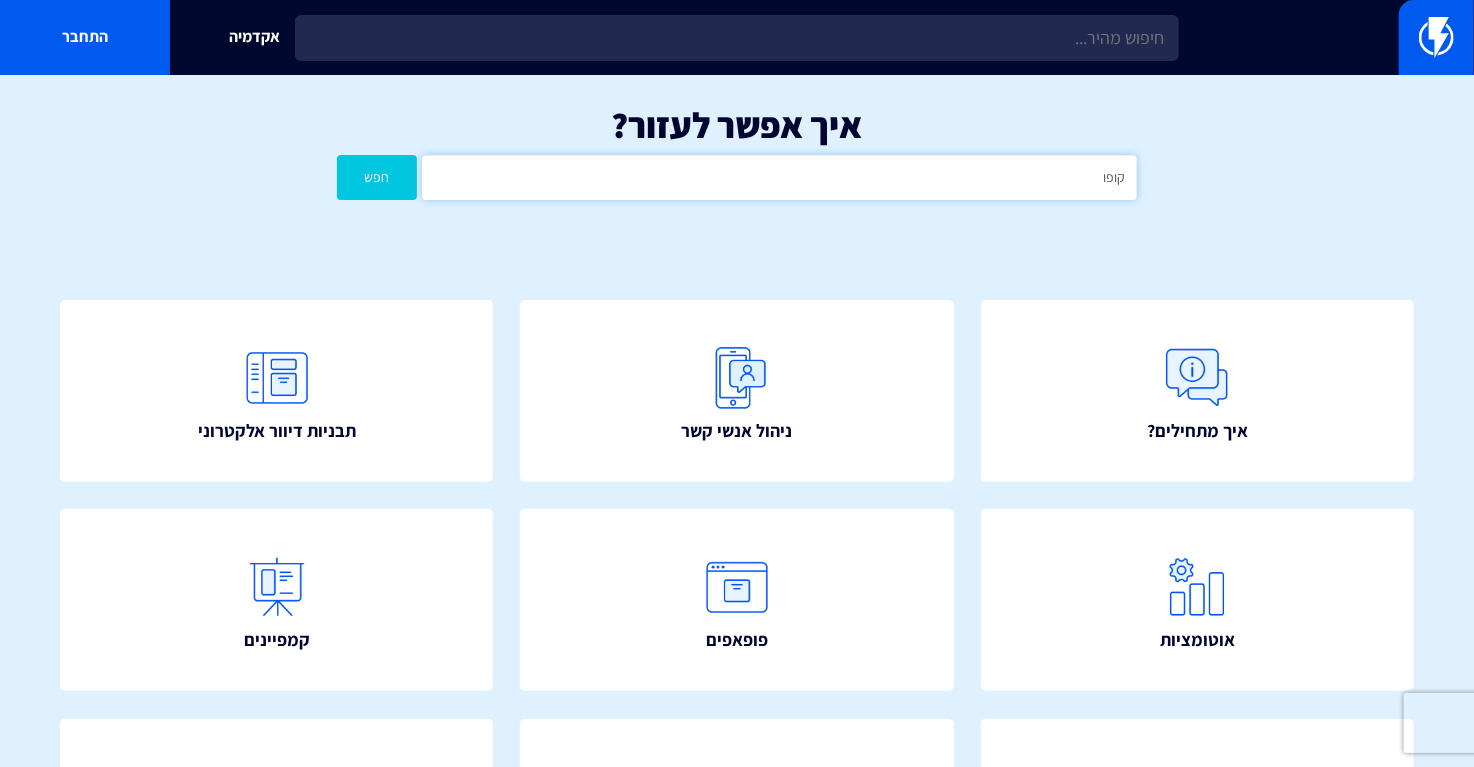 type on "קופו" 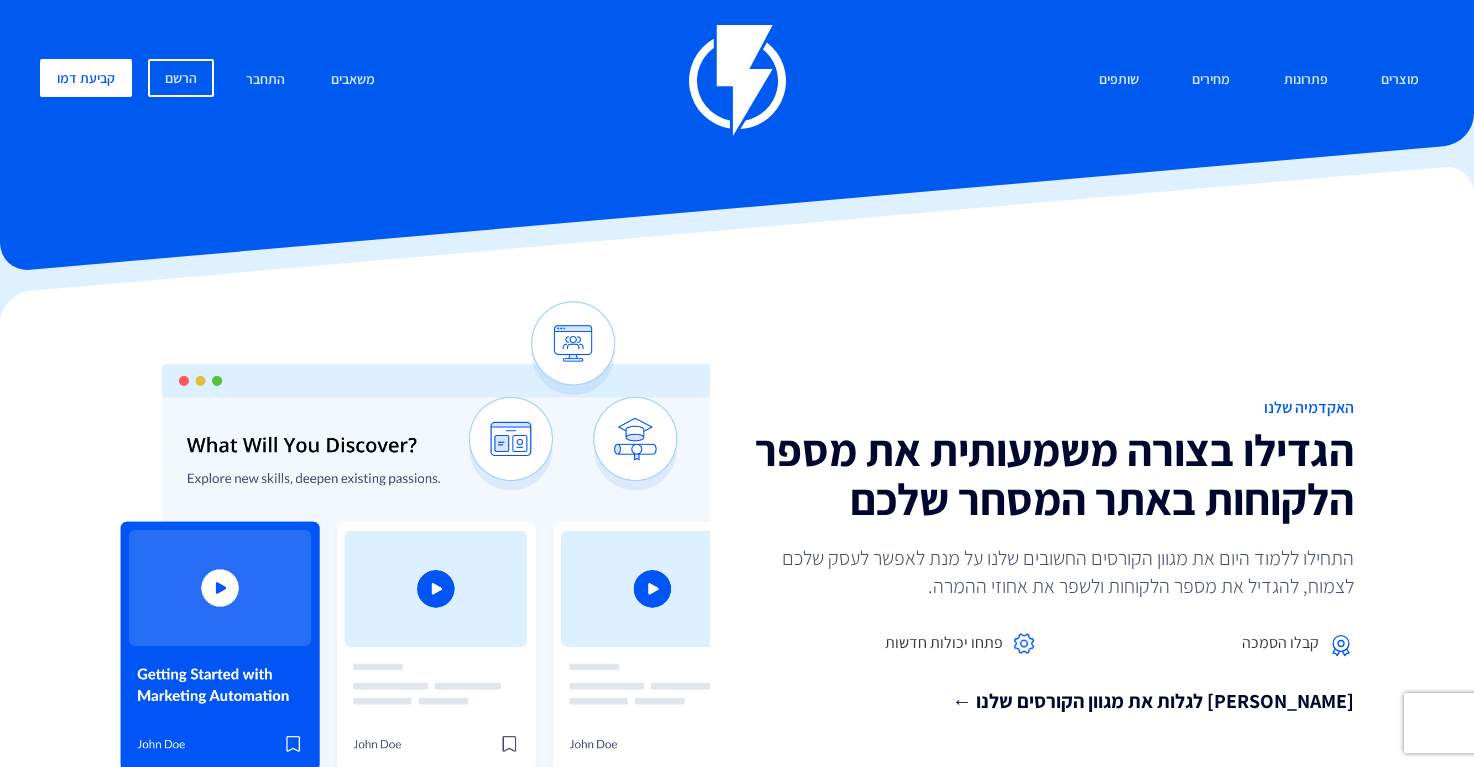 scroll, scrollTop: 0, scrollLeft: 0, axis: both 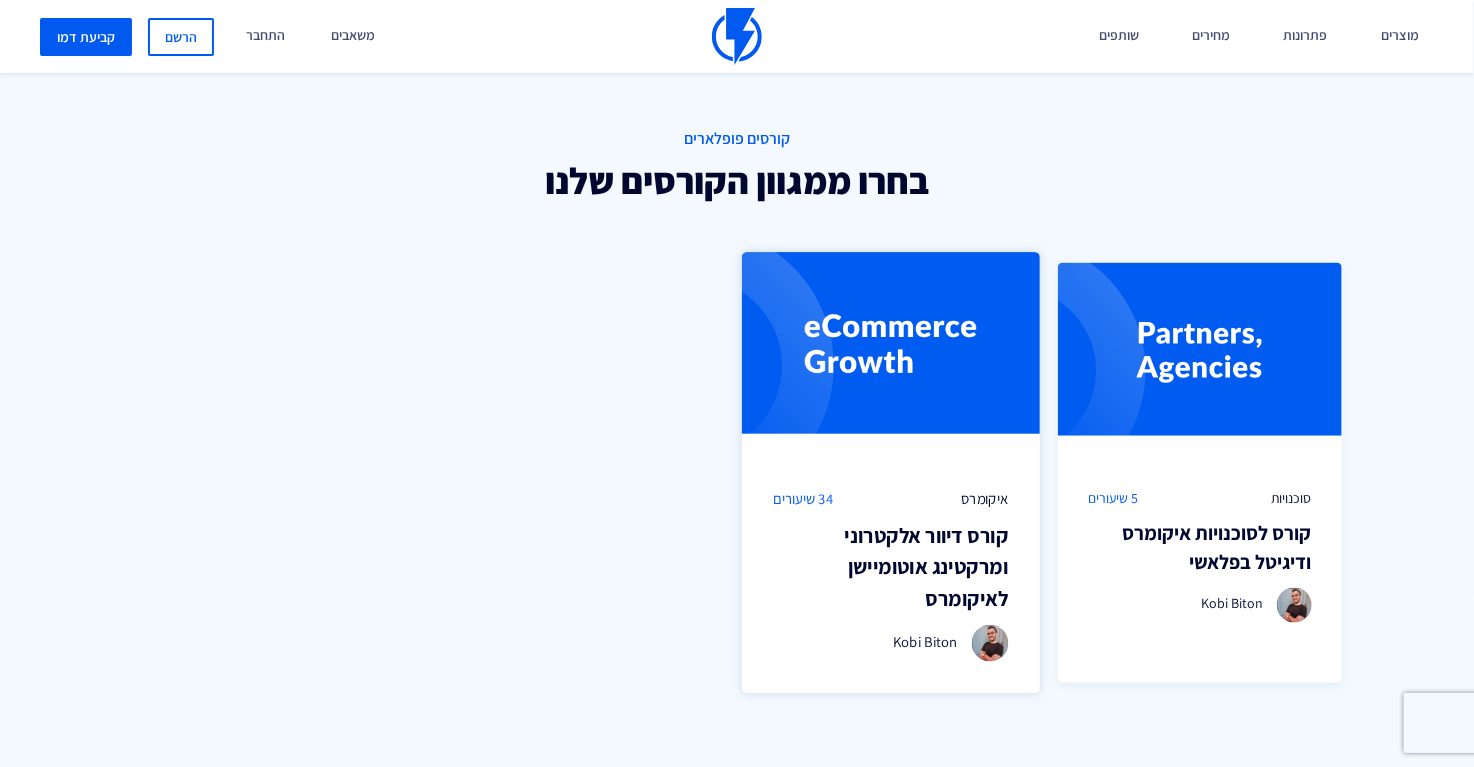 click at bounding box center (891, 355) 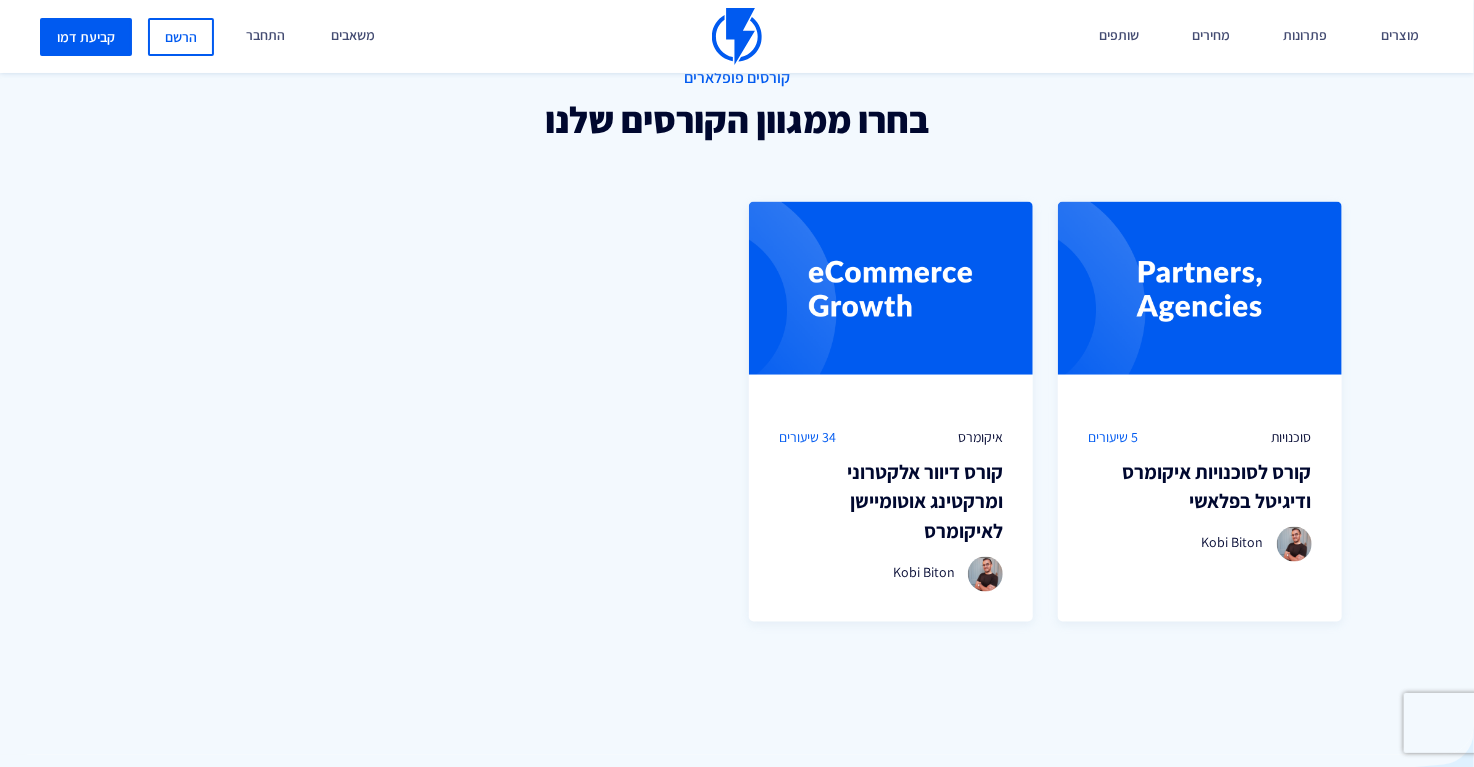 scroll, scrollTop: 1332, scrollLeft: 0, axis: vertical 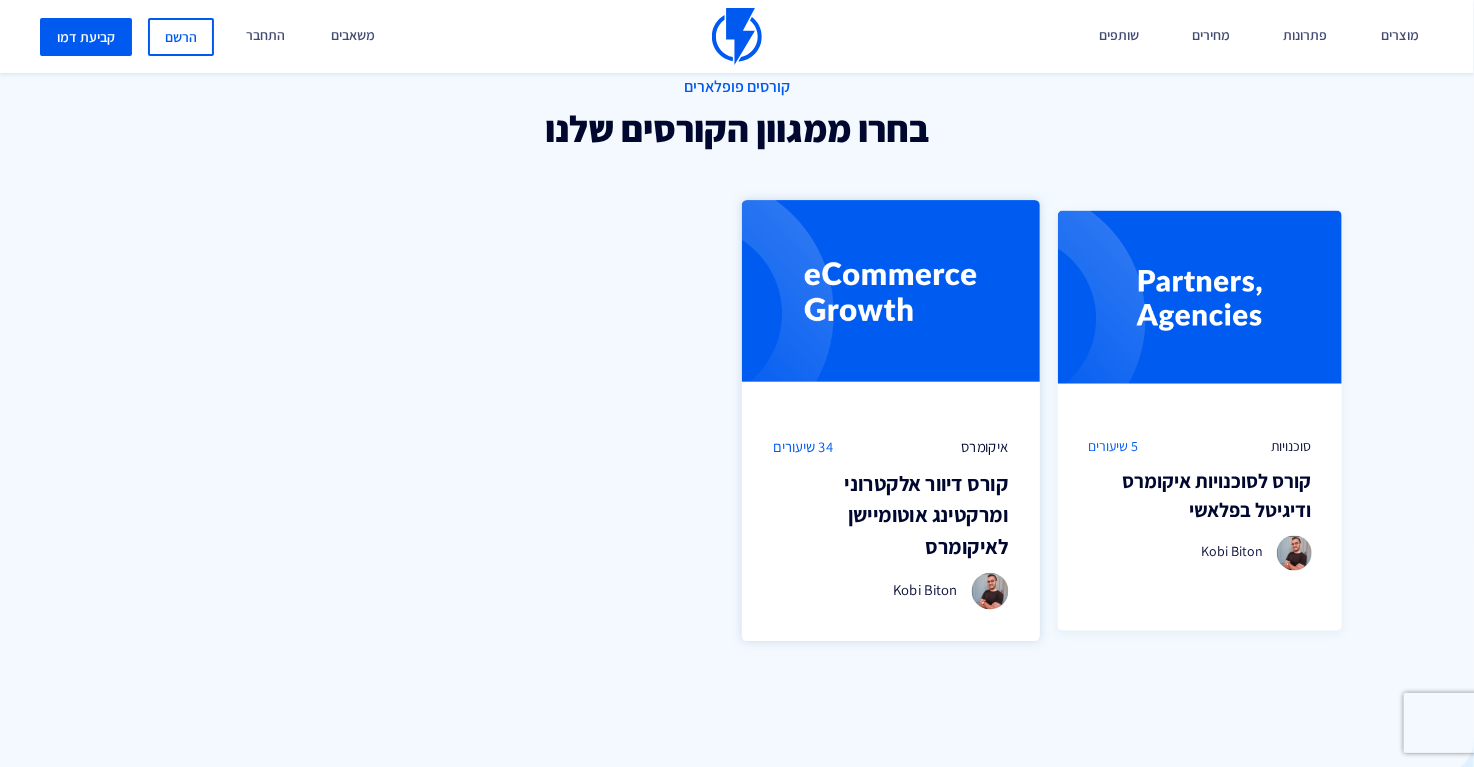 click on "קורס דיוור אלקטרוני ומרקטינג אוטומיישן לאיקומרס" at bounding box center (891, 516) 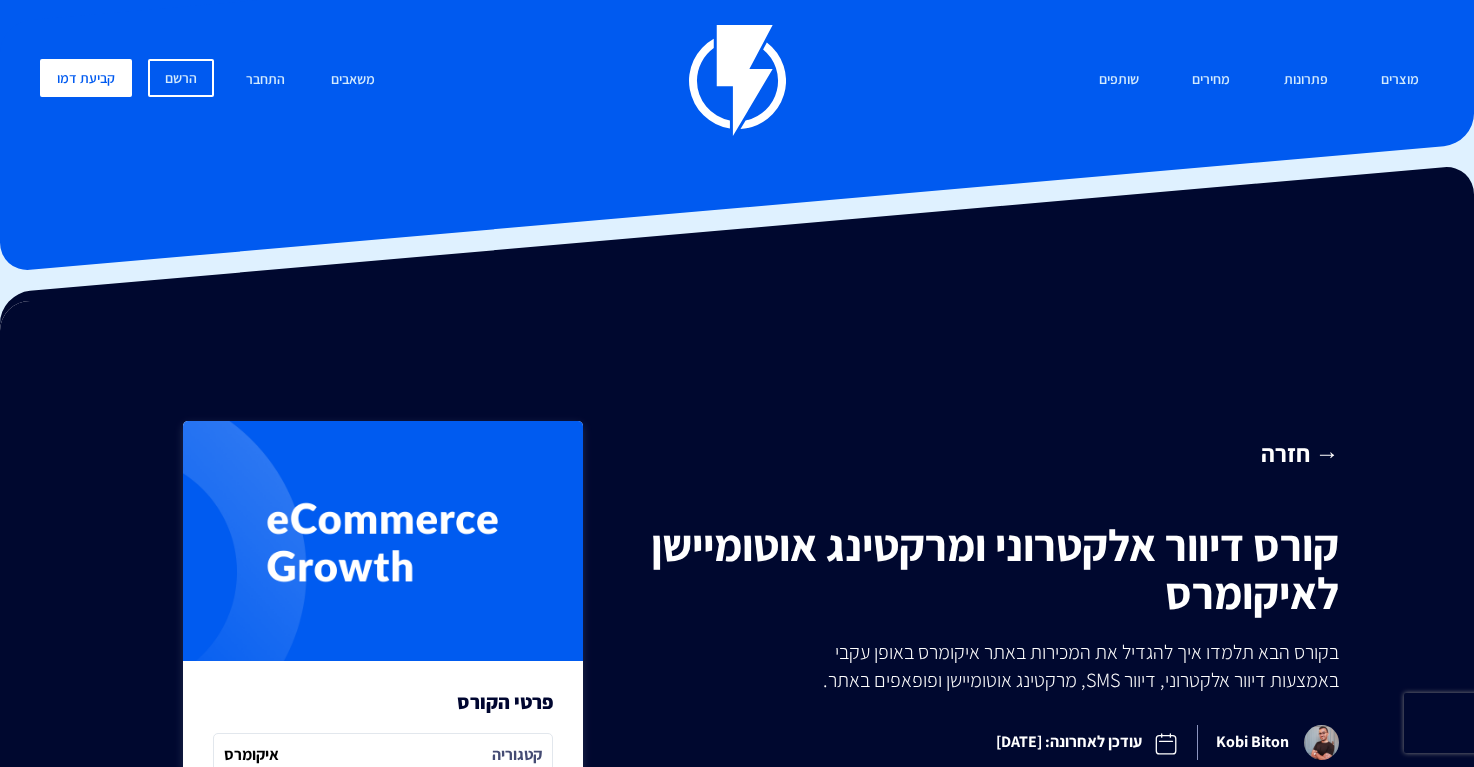 scroll, scrollTop: 0, scrollLeft: 0, axis: both 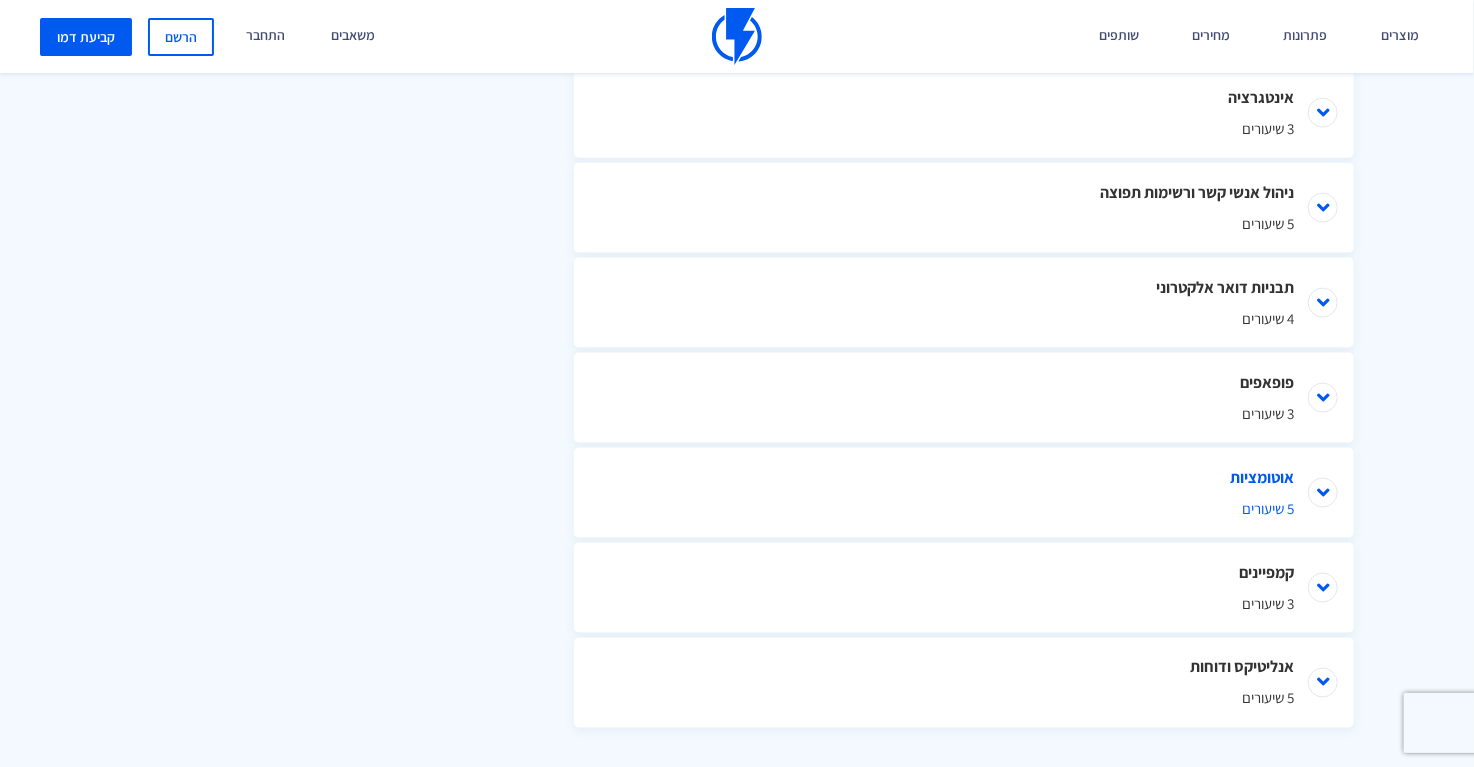 click on "אוטומציות
5                                שיעורים" at bounding box center [964, 493] 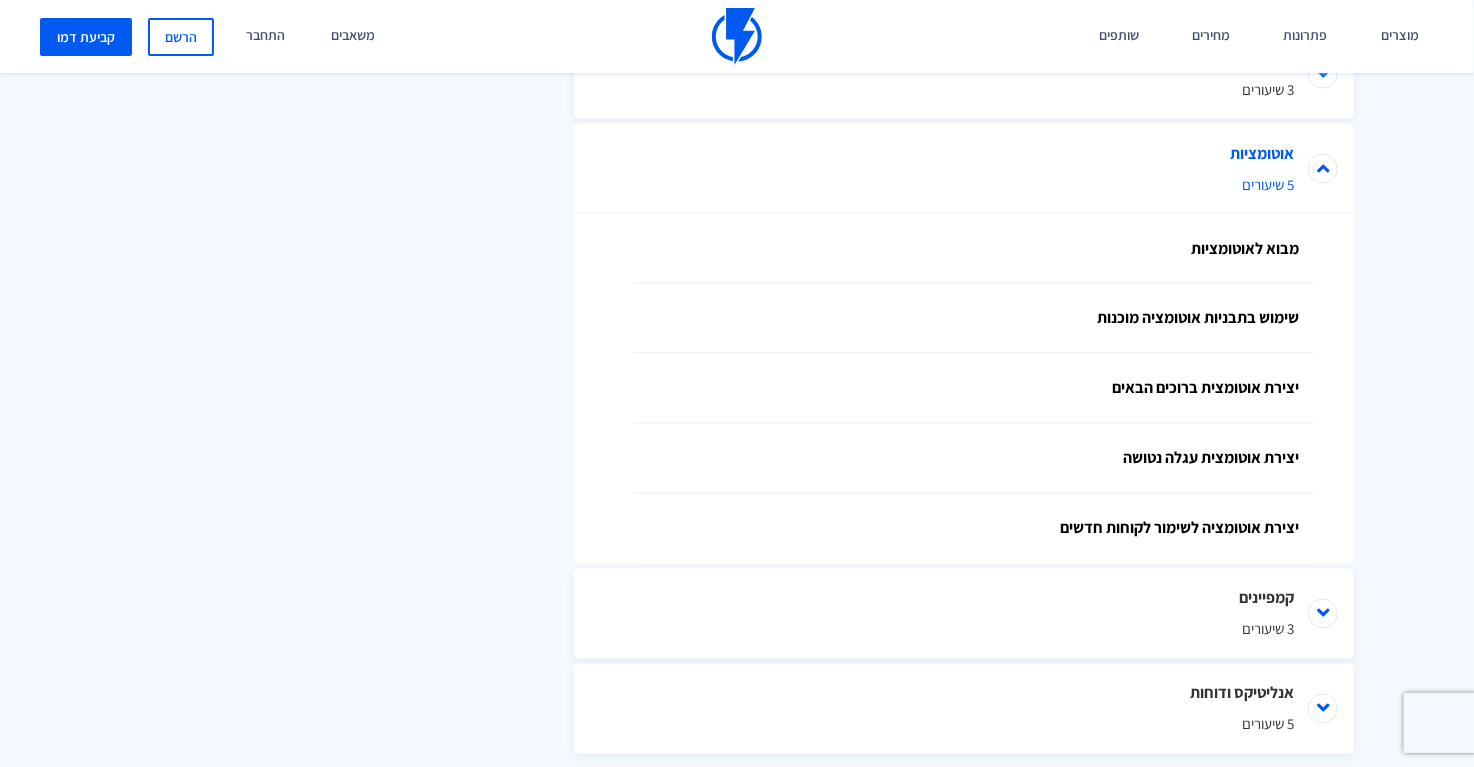 scroll, scrollTop: 1549, scrollLeft: 0, axis: vertical 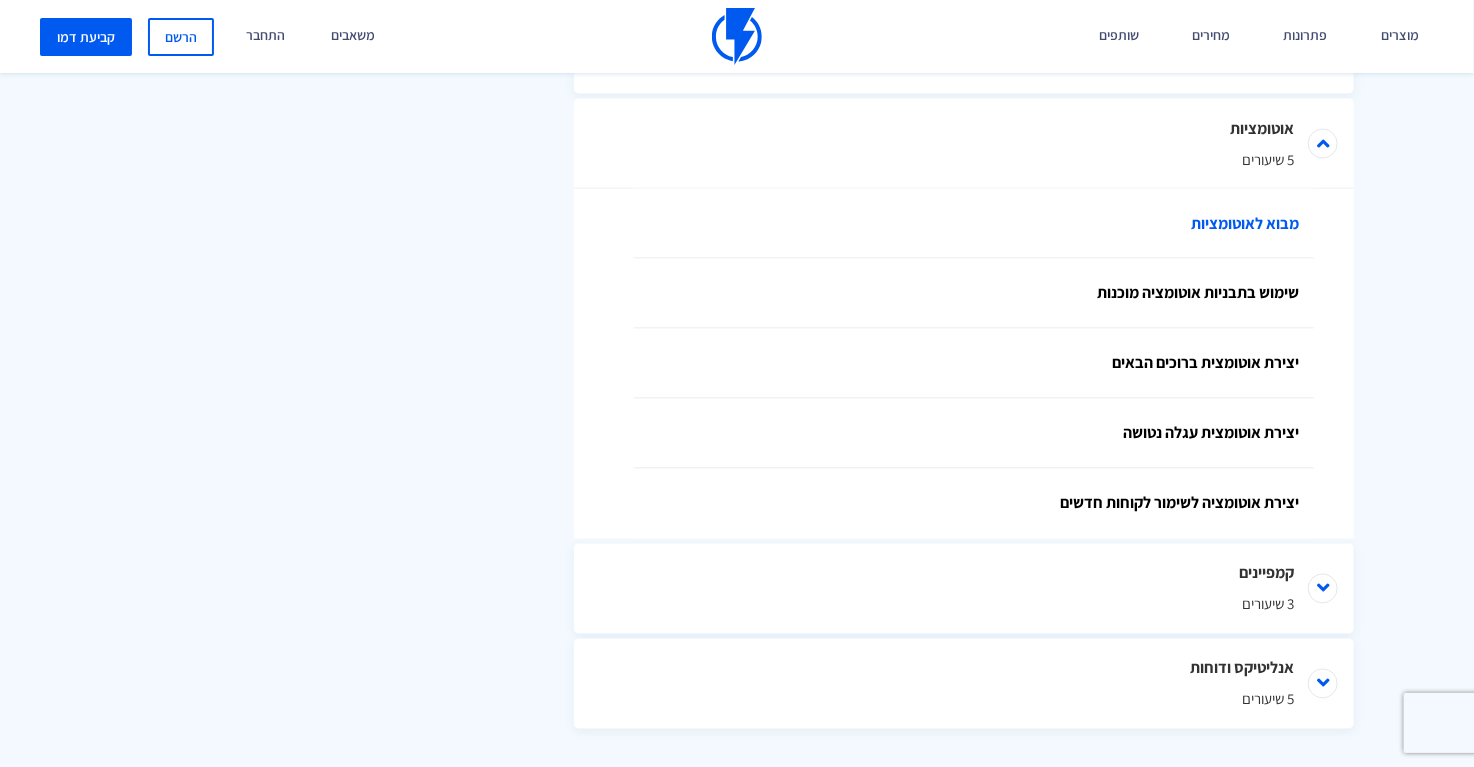 click on "מבוא לאוטומציות" at bounding box center (974, 224) 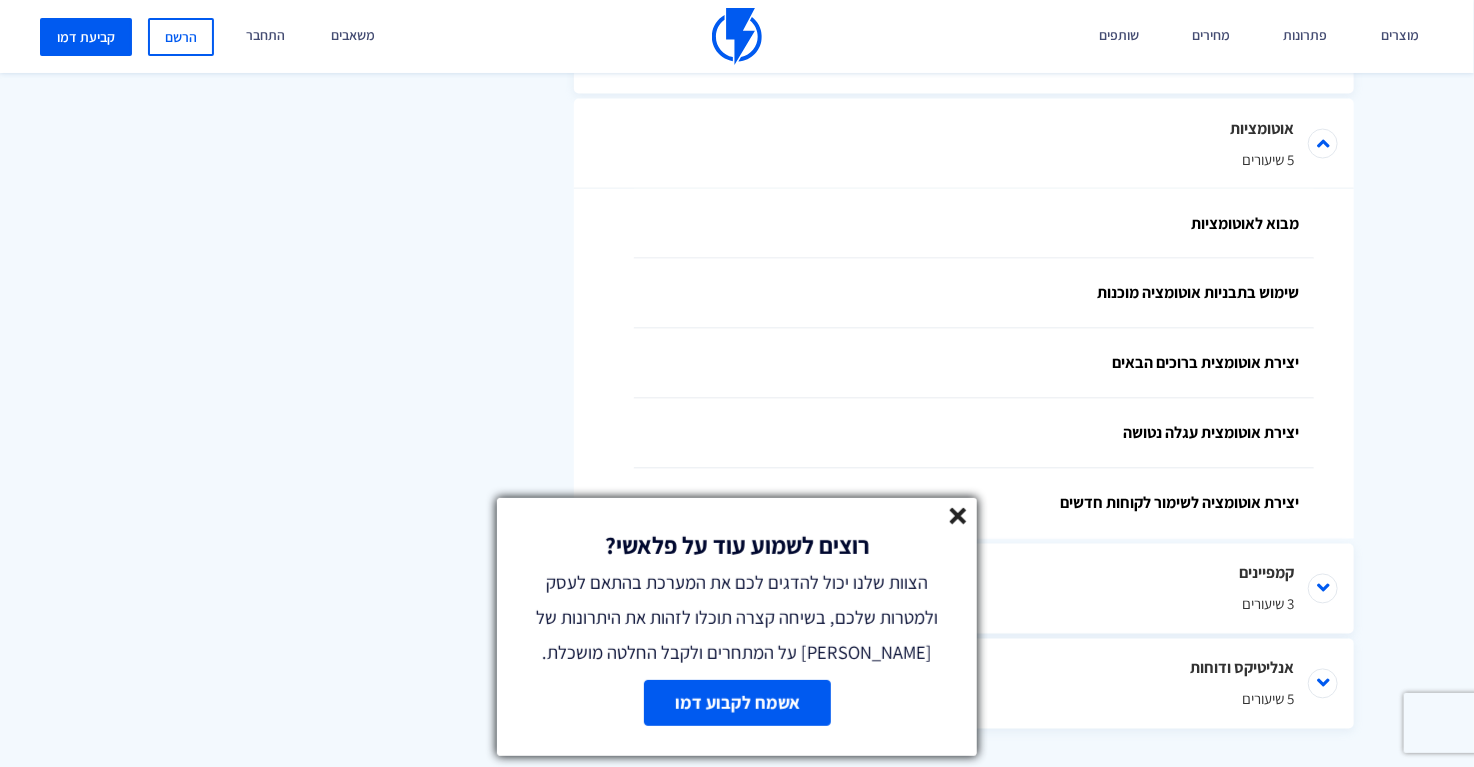 click 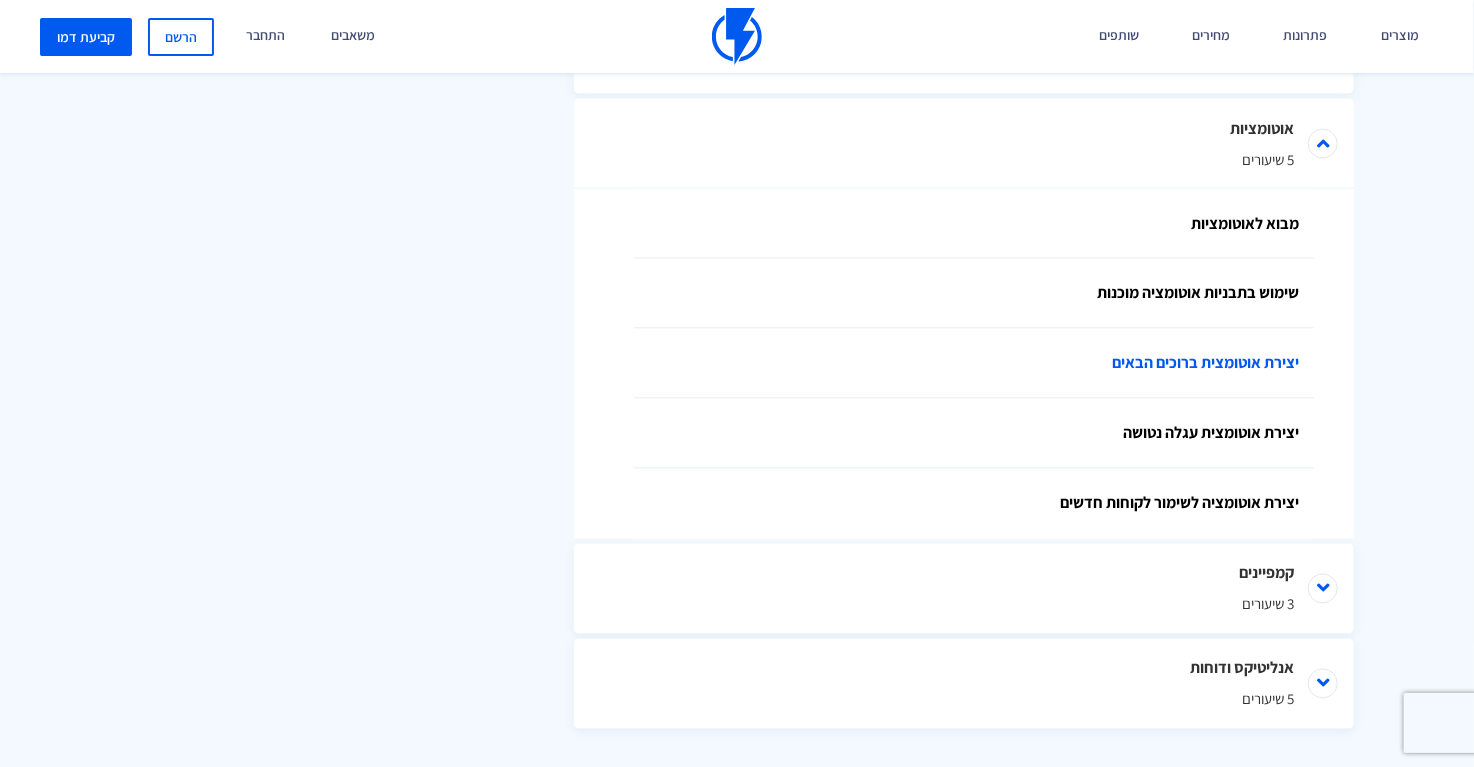 click on "יצירת אוטומצית ברוכים הבאים" at bounding box center [974, 364] 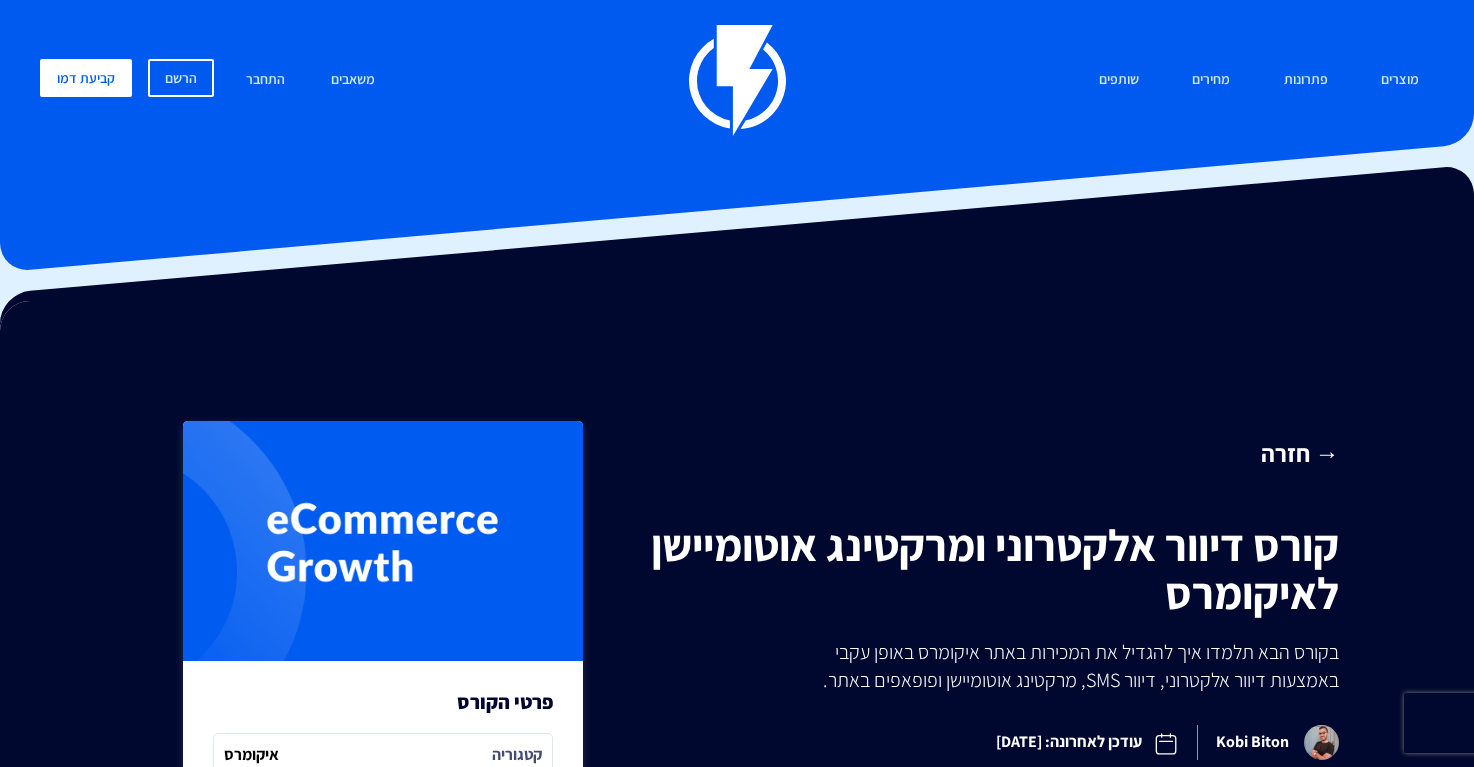 scroll, scrollTop: 0, scrollLeft: 0, axis: both 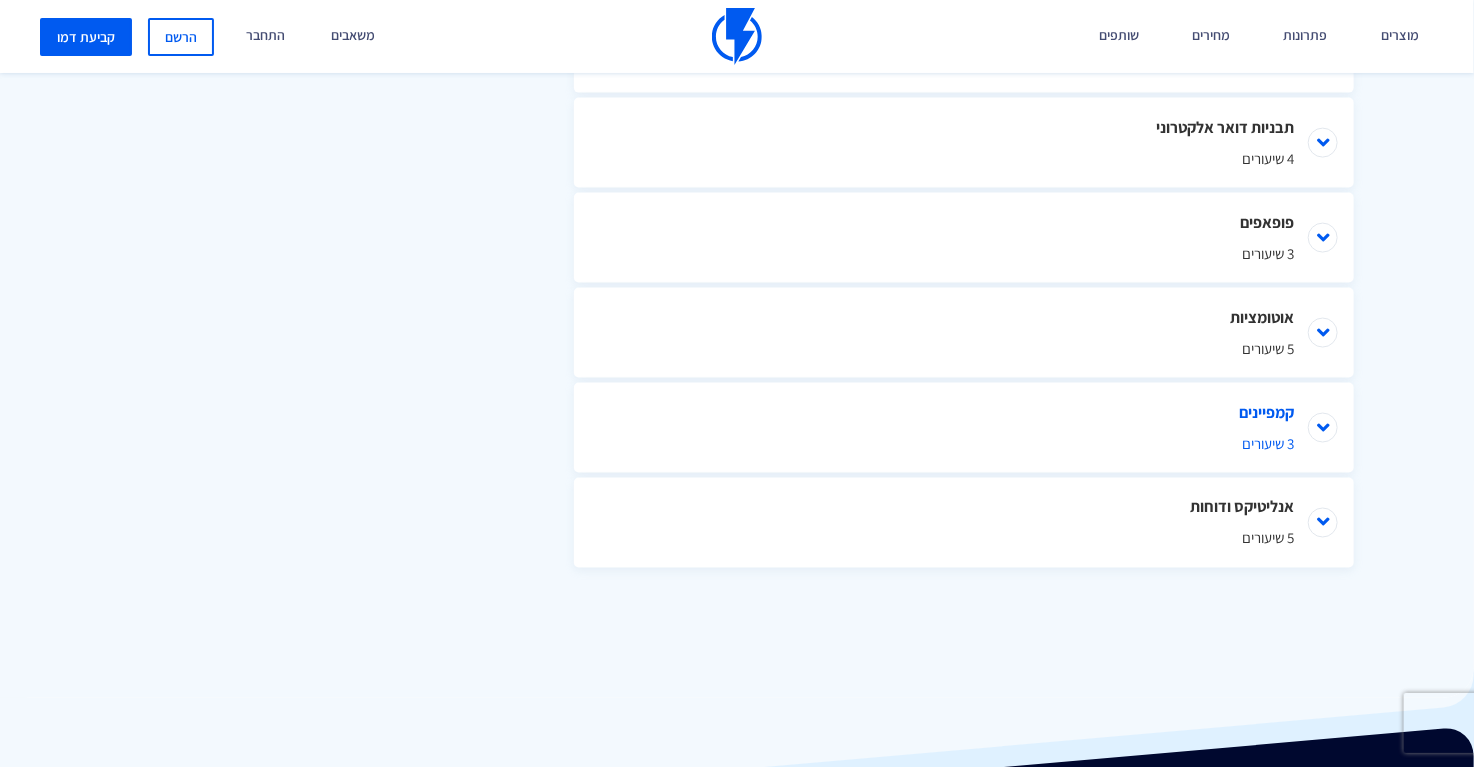 click on "קמפיינים
3                                שיעורים" at bounding box center [964, 428] 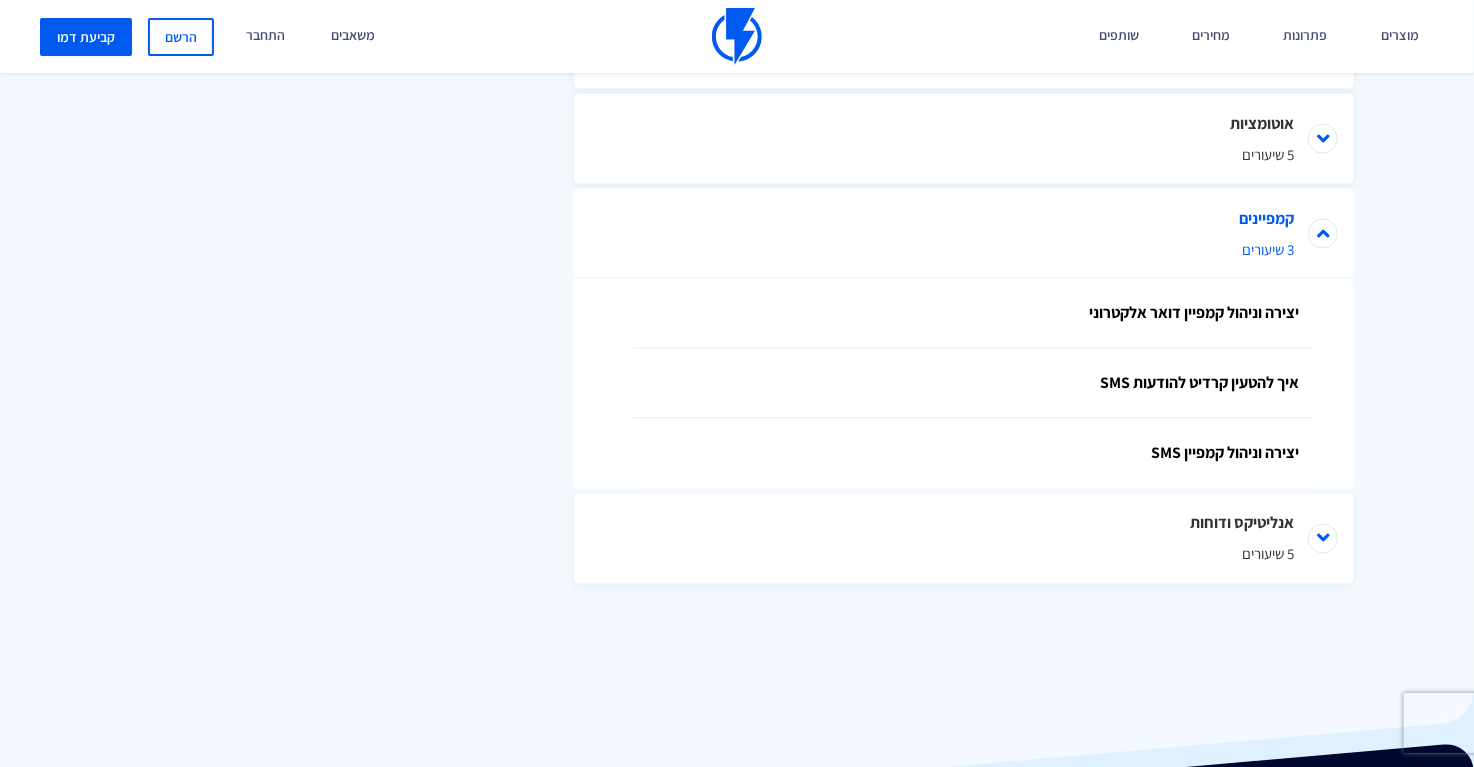 scroll, scrollTop: 1569, scrollLeft: 0, axis: vertical 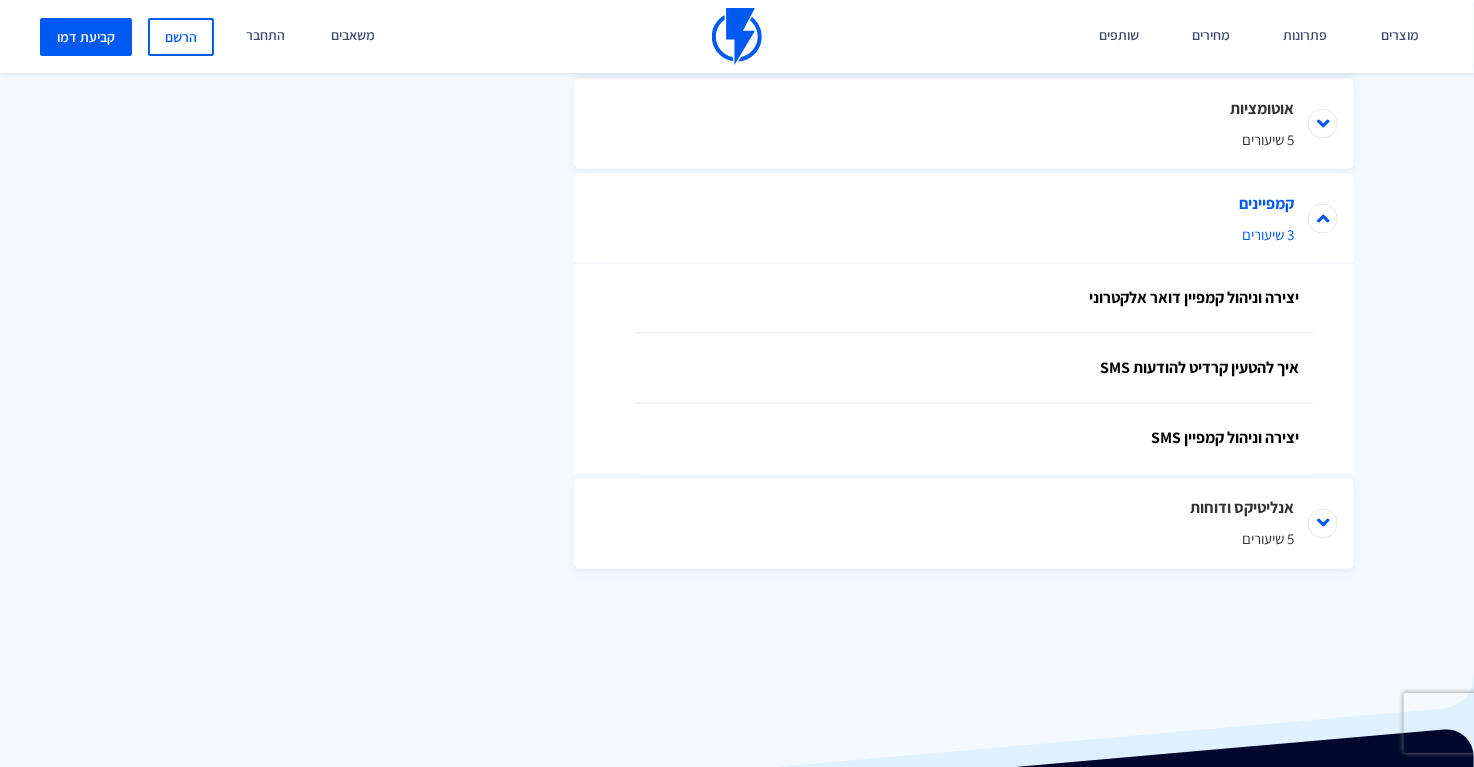 click on "קמפיינים
3                                שיעורים" at bounding box center (964, 219) 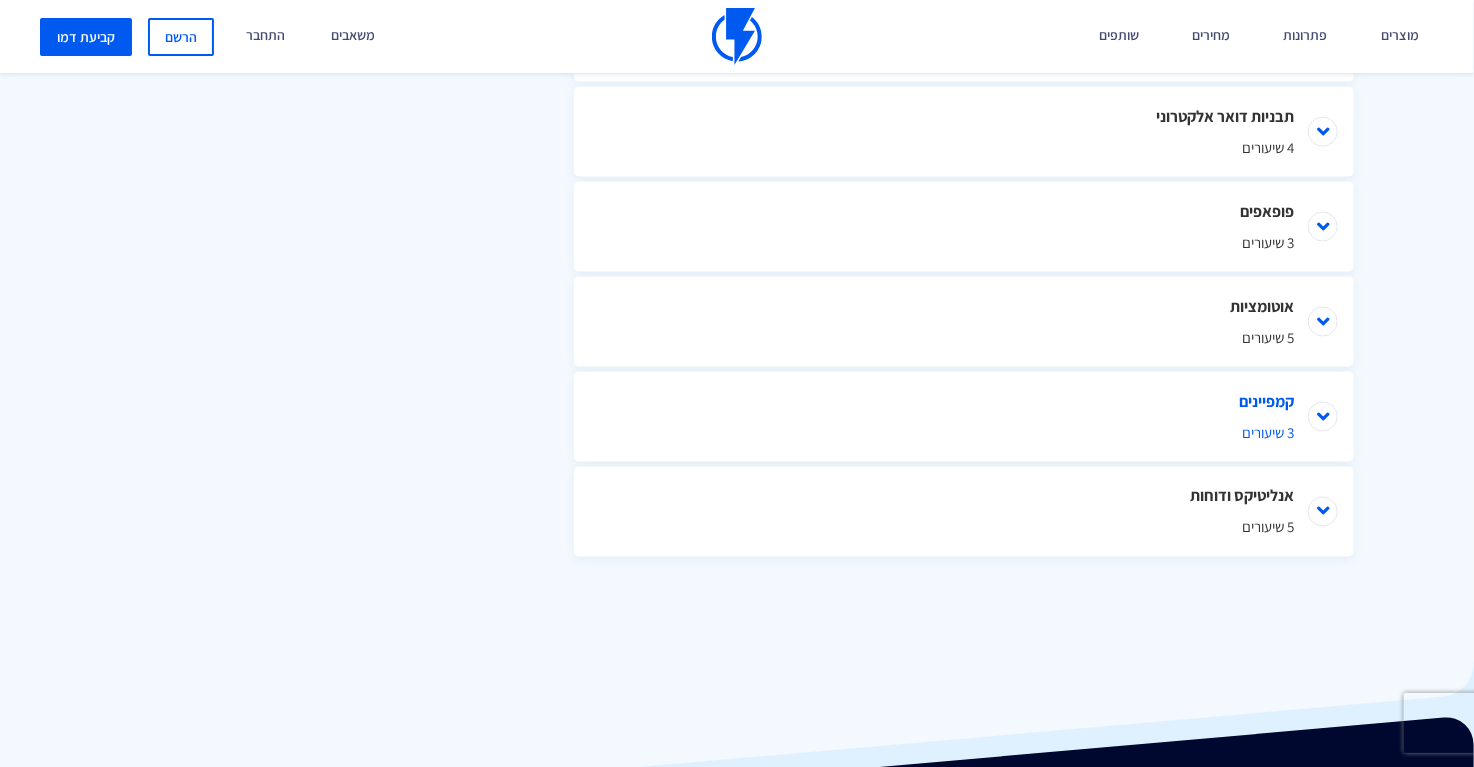 scroll, scrollTop: 1360, scrollLeft: 0, axis: vertical 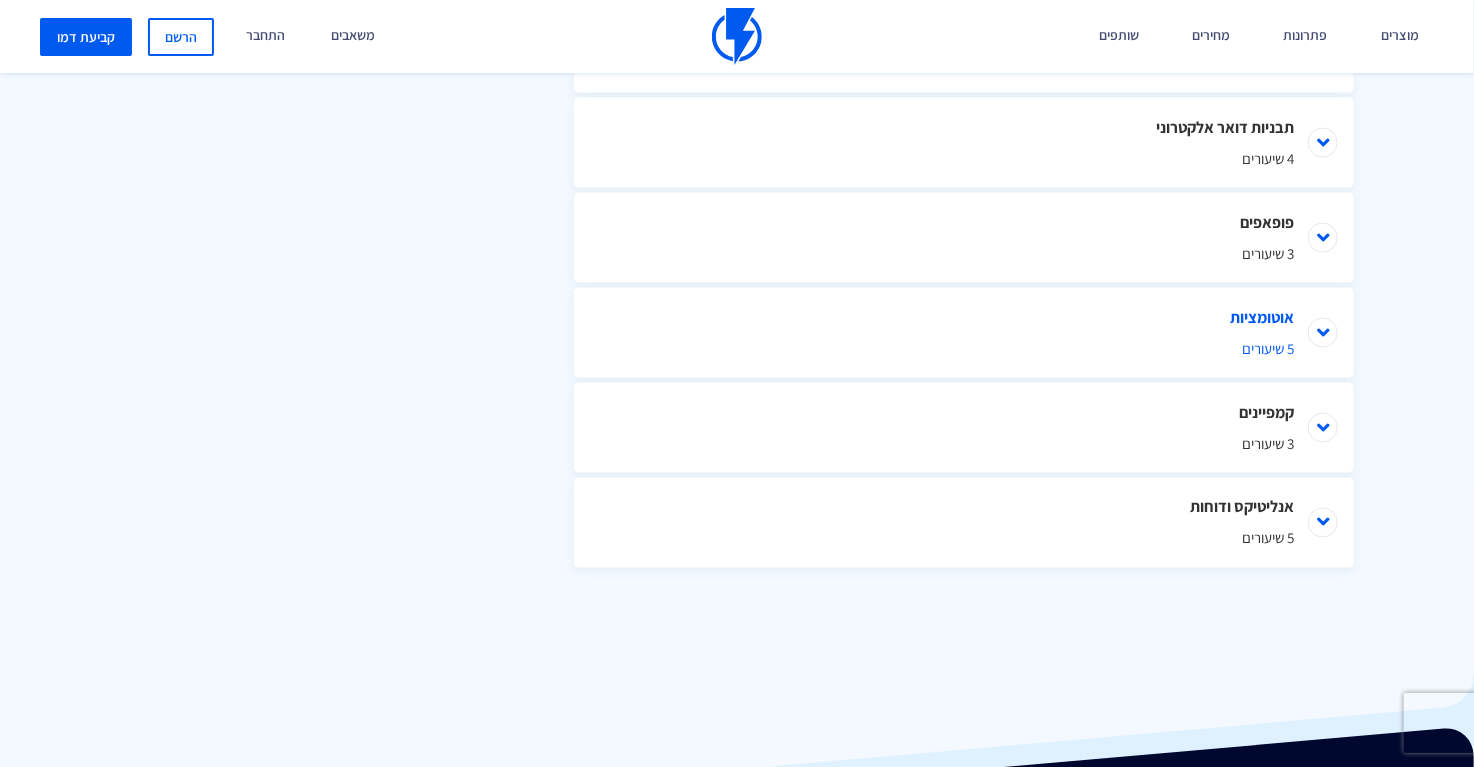 click on "אוטומציות
5                                שיעורים" at bounding box center [964, 333] 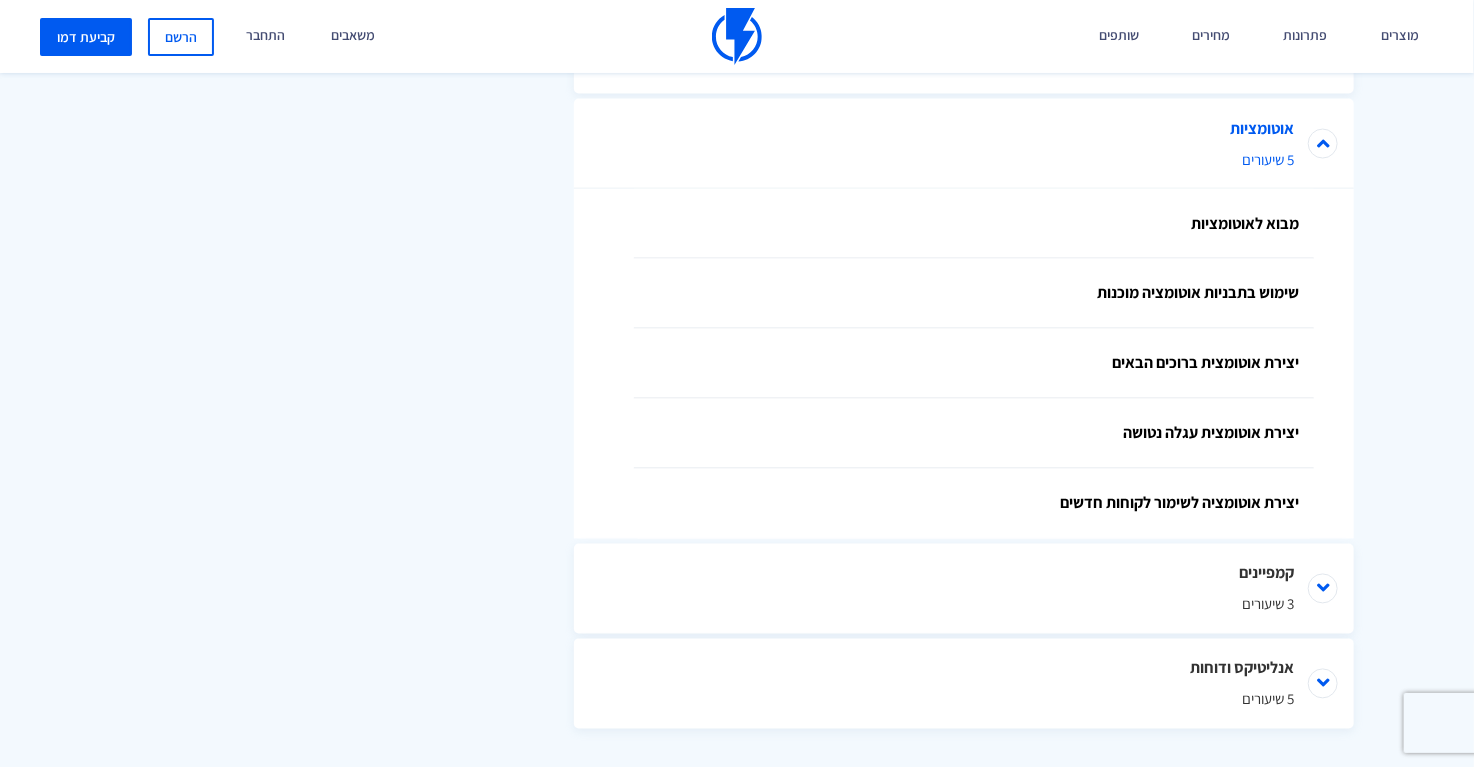 click on "אוטומציות
5                                שיעורים" at bounding box center (964, 144) 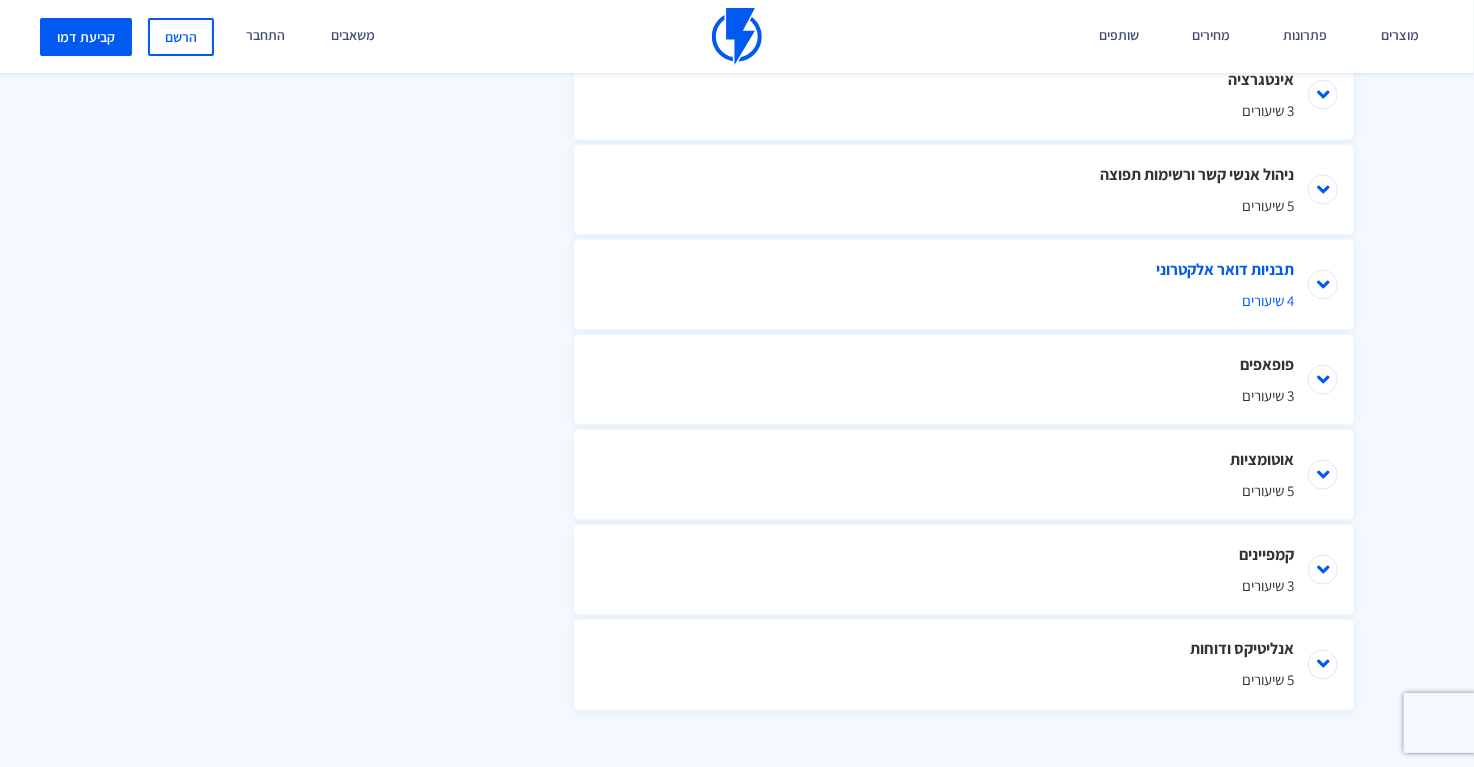 scroll, scrollTop: 1200, scrollLeft: 0, axis: vertical 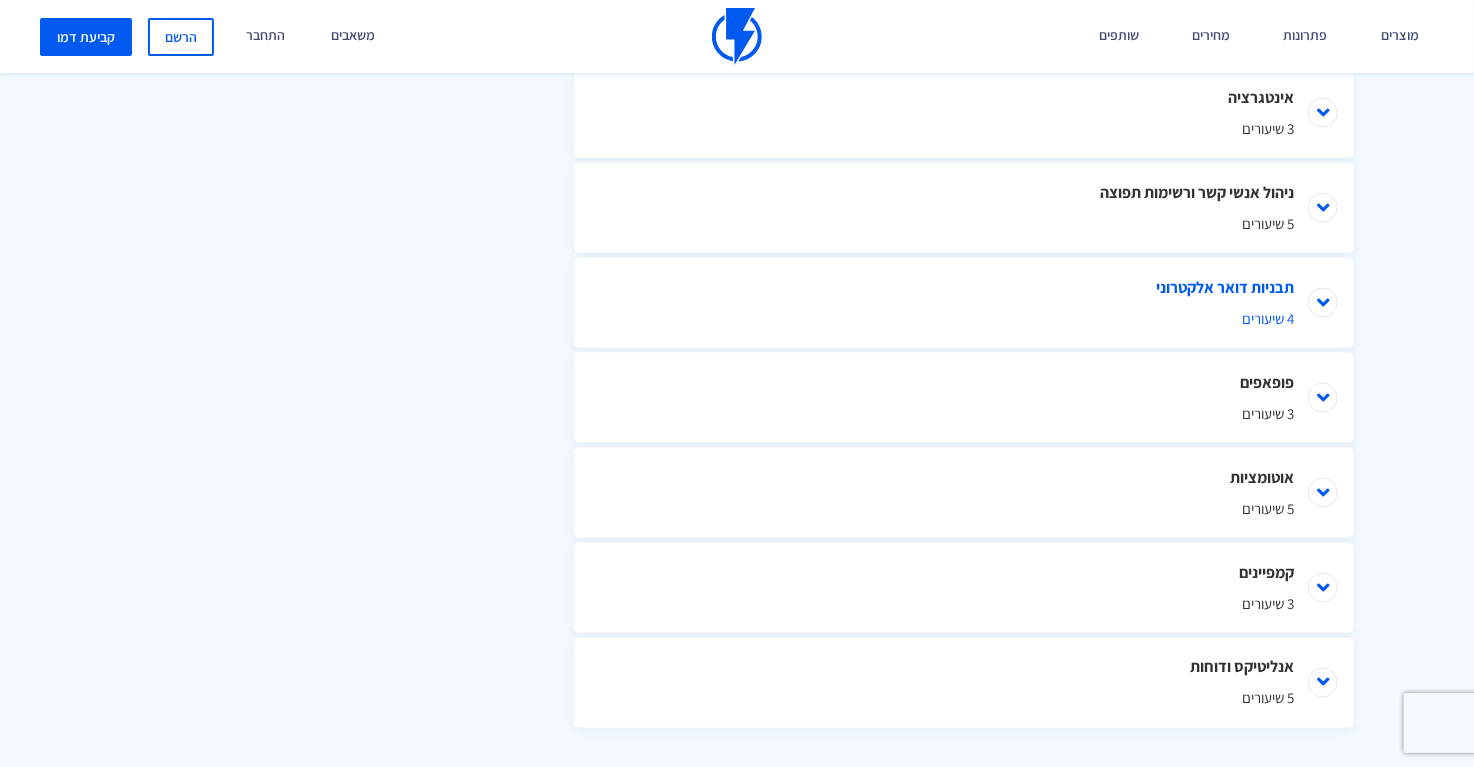 click on "תבניות דואר אלקטרוני
4                                שיעורים" at bounding box center [964, 303] 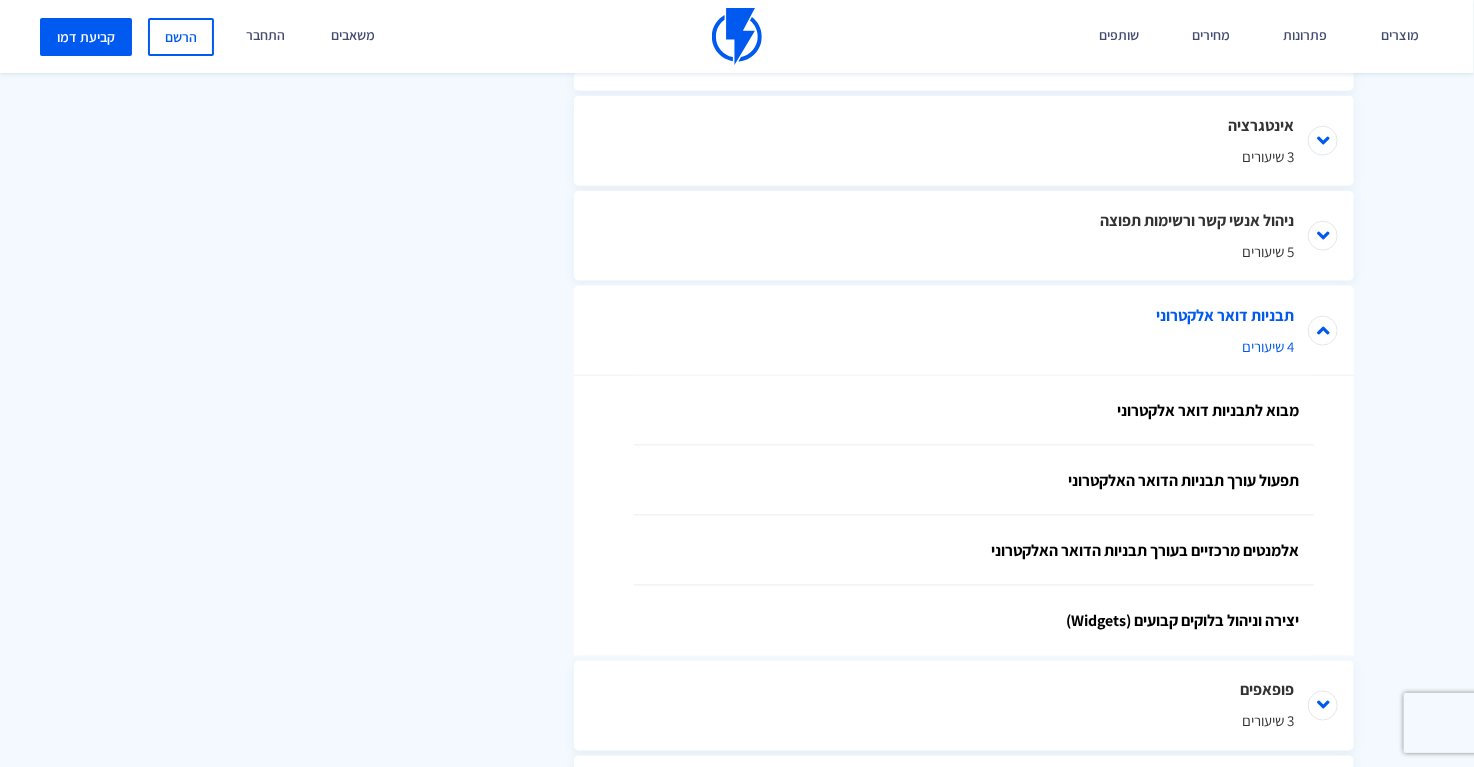 scroll, scrollTop: 1160, scrollLeft: 0, axis: vertical 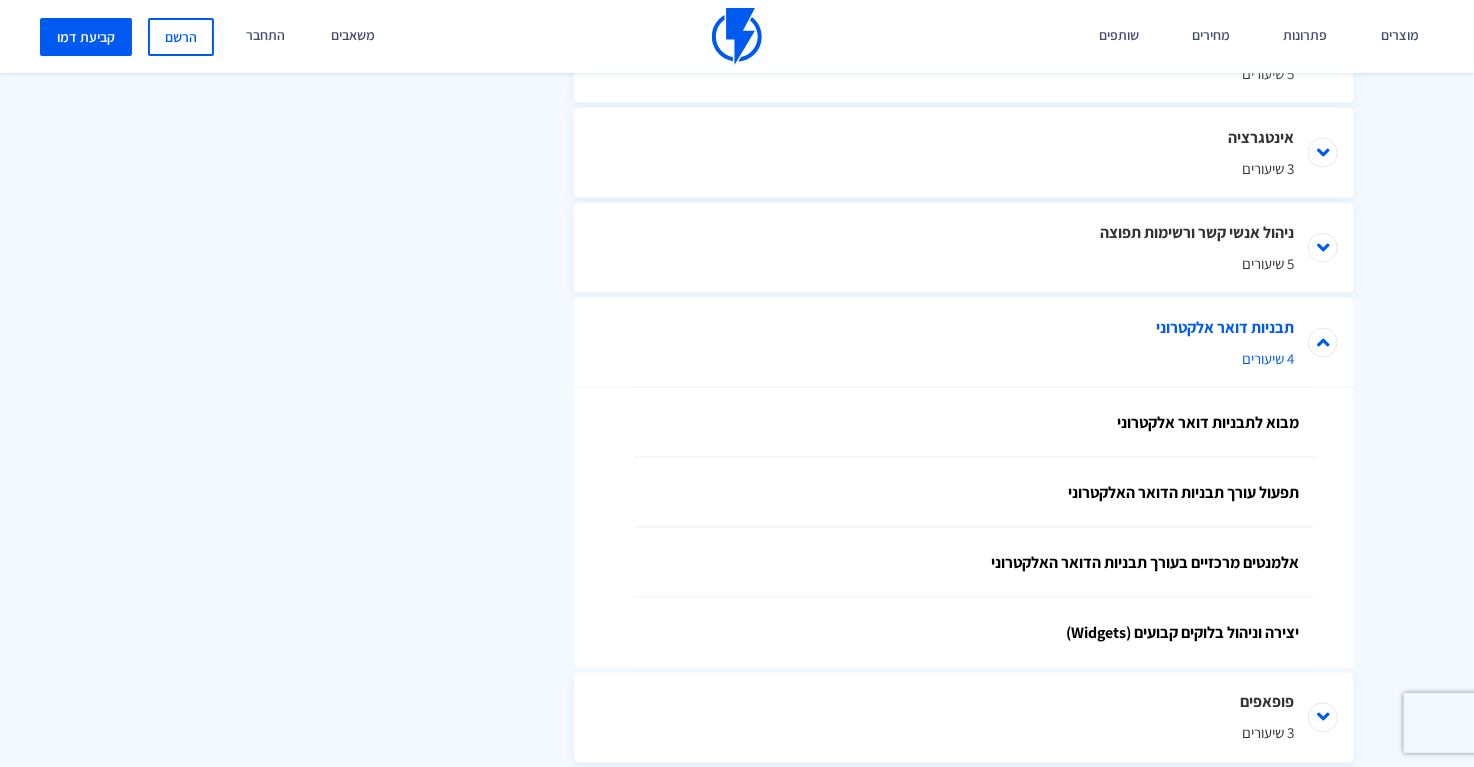 click on "תבניות דואר אלקטרוני
4                                שיעורים" at bounding box center [964, 343] 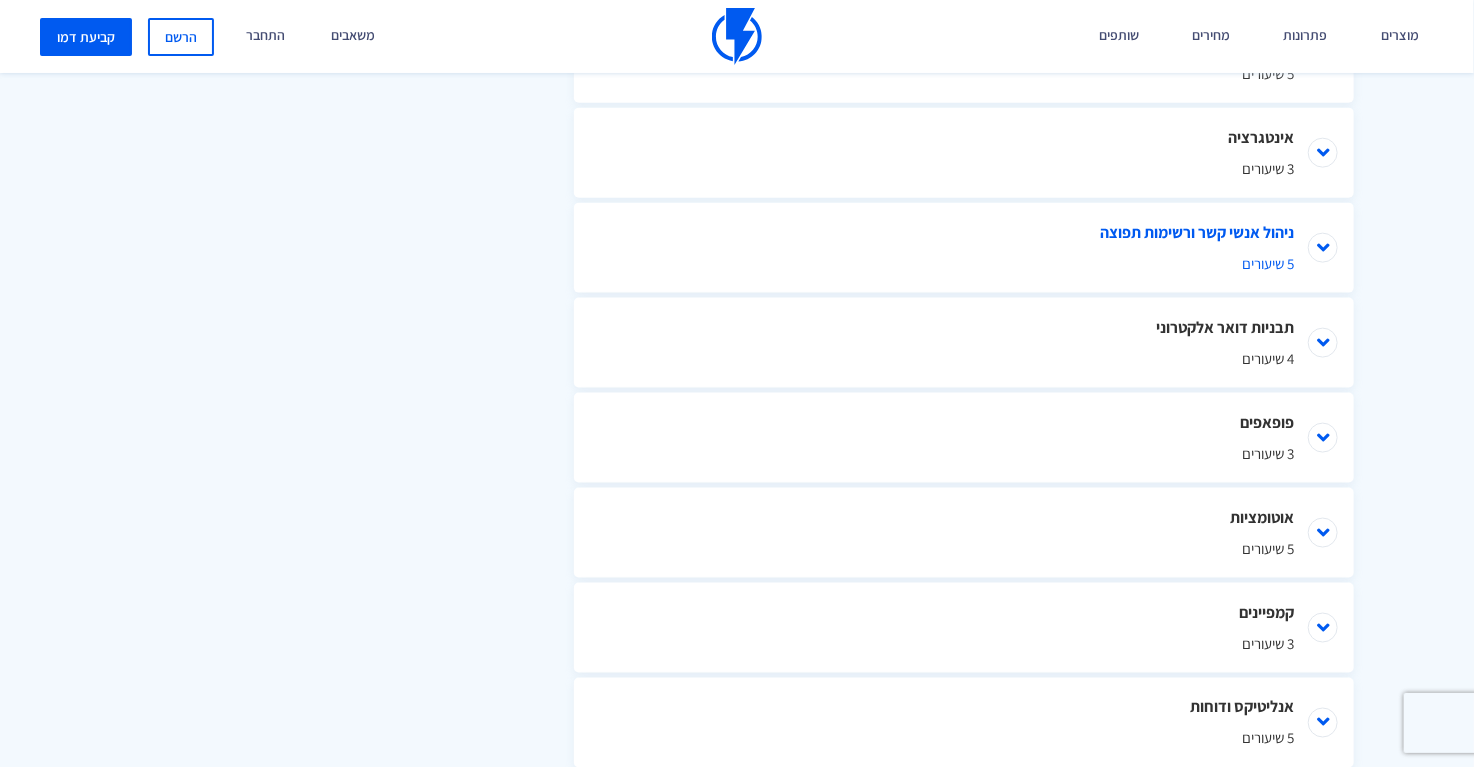 click on "ניהול אנשי קשר ורשימות תפוצה
5                                שיעורים" at bounding box center [964, 248] 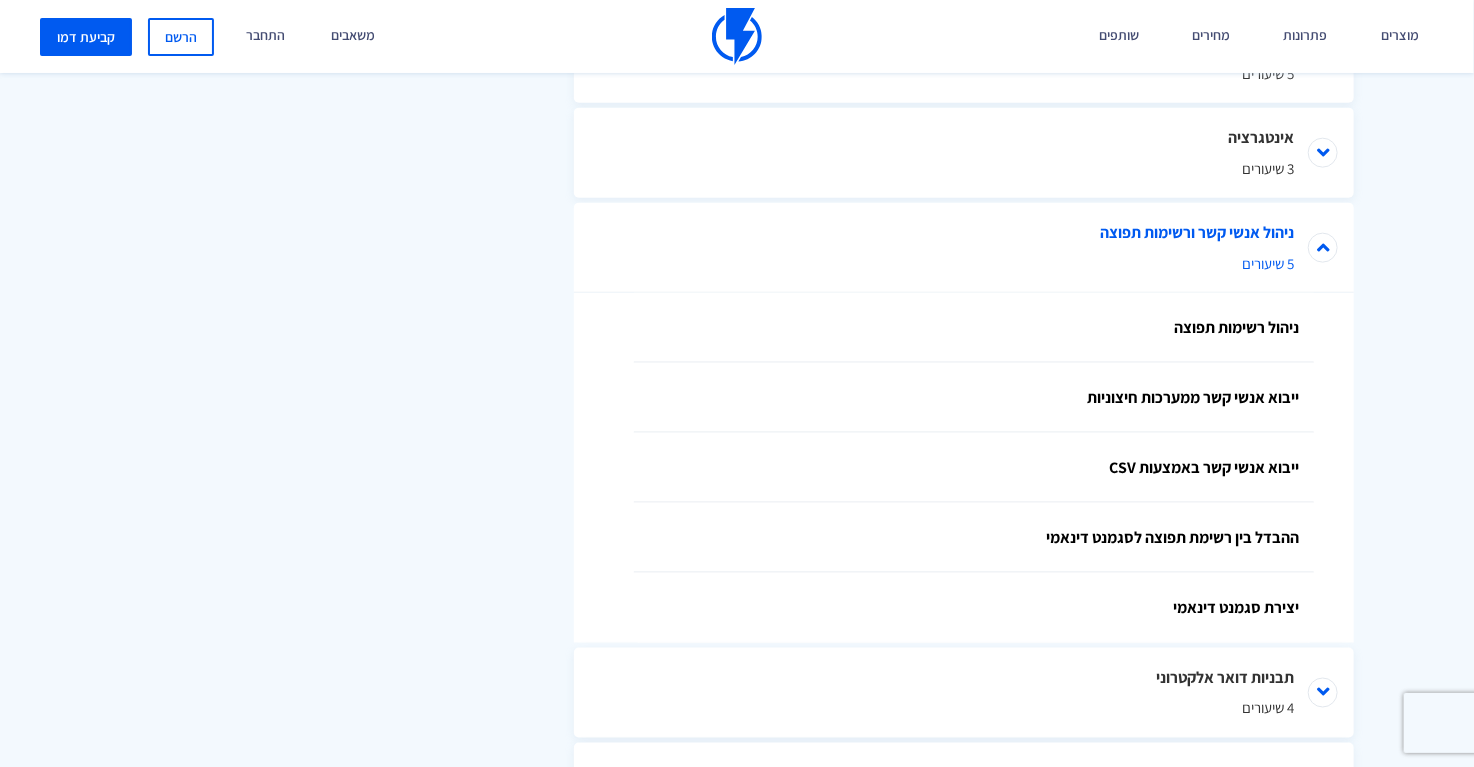 click on "ניהול אנשי קשר ורשימות תפוצה
5                                שיעורים" at bounding box center (964, 248) 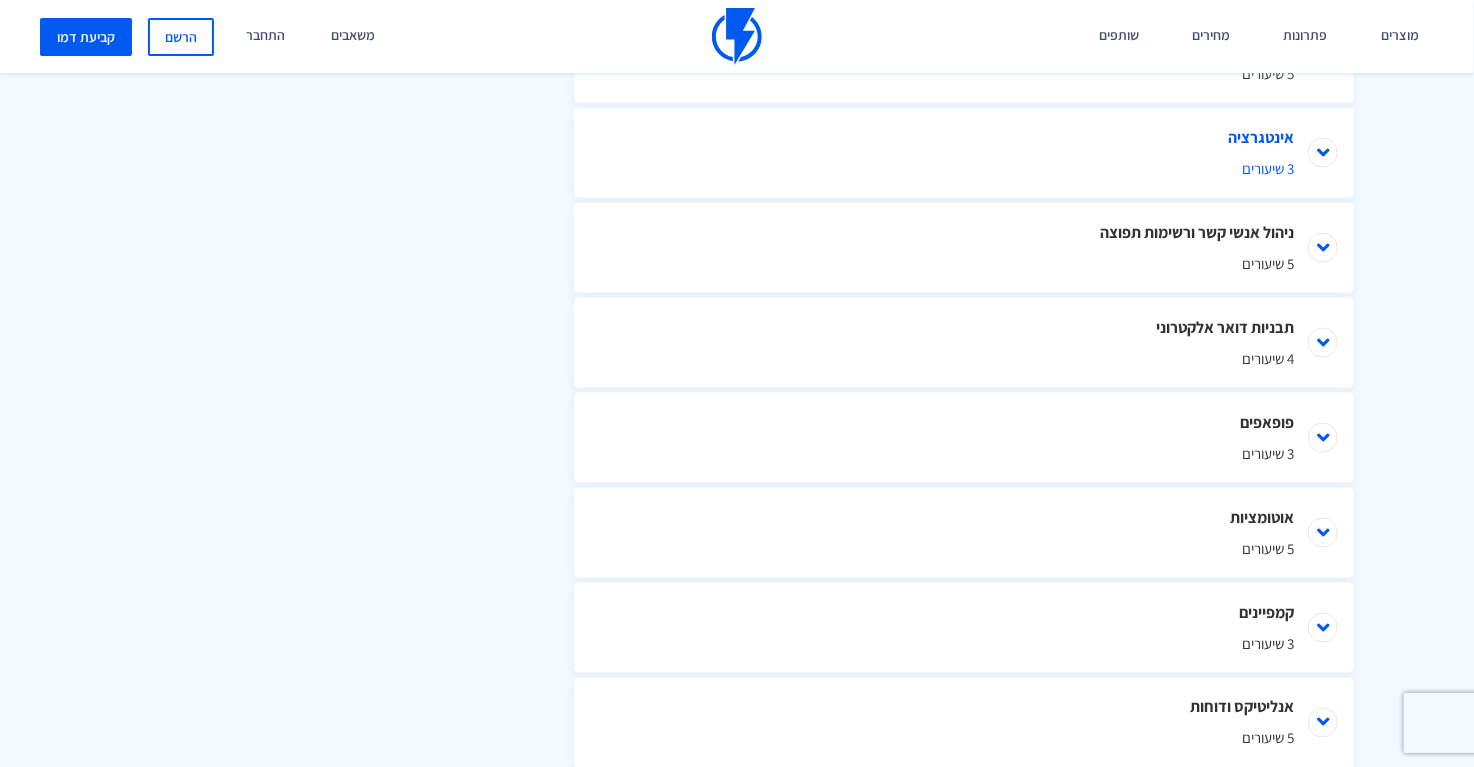 click on "אינטגרציה
3                                שיעורים" at bounding box center (964, 153) 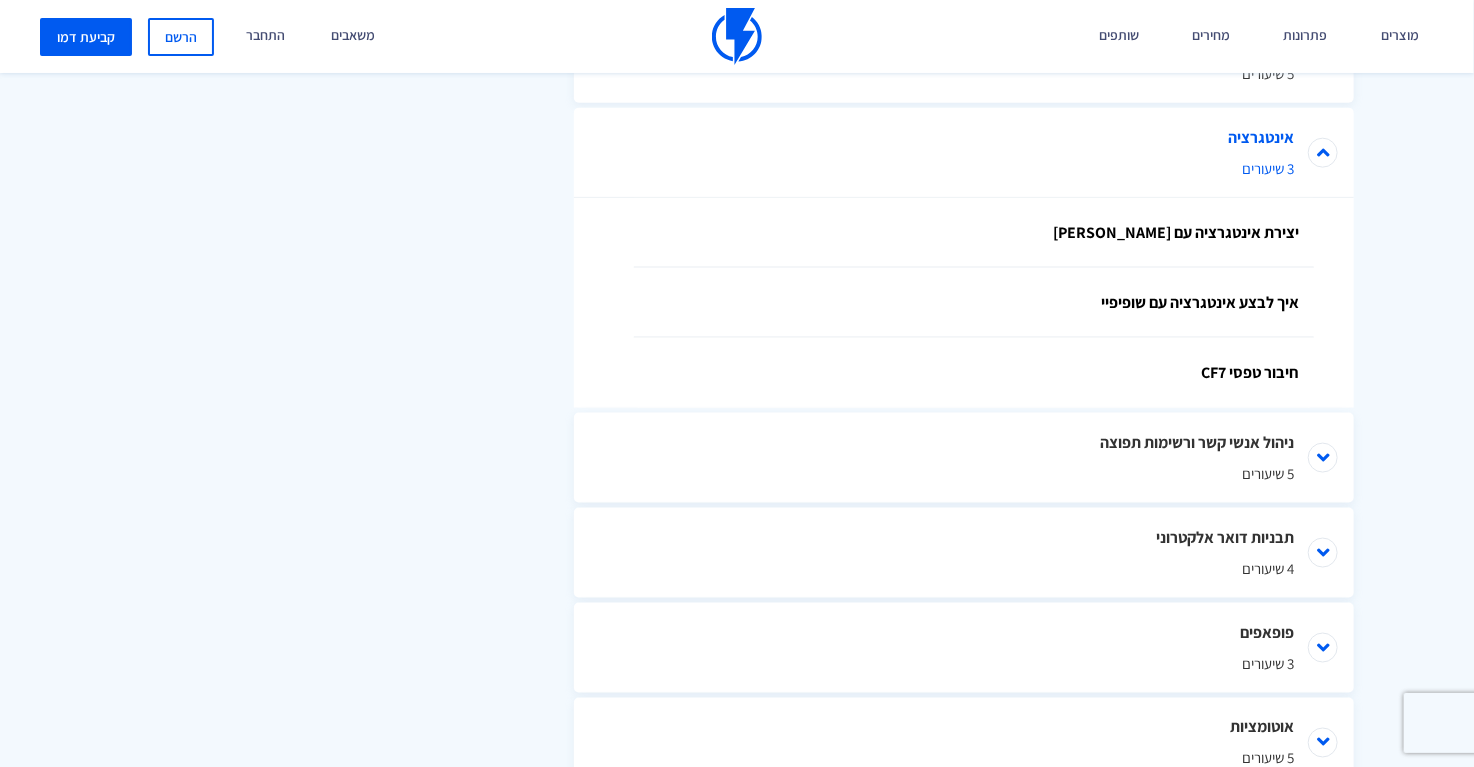 click on "אינטגרציה
3                                שיעורים" at bounding box center (964, 153) 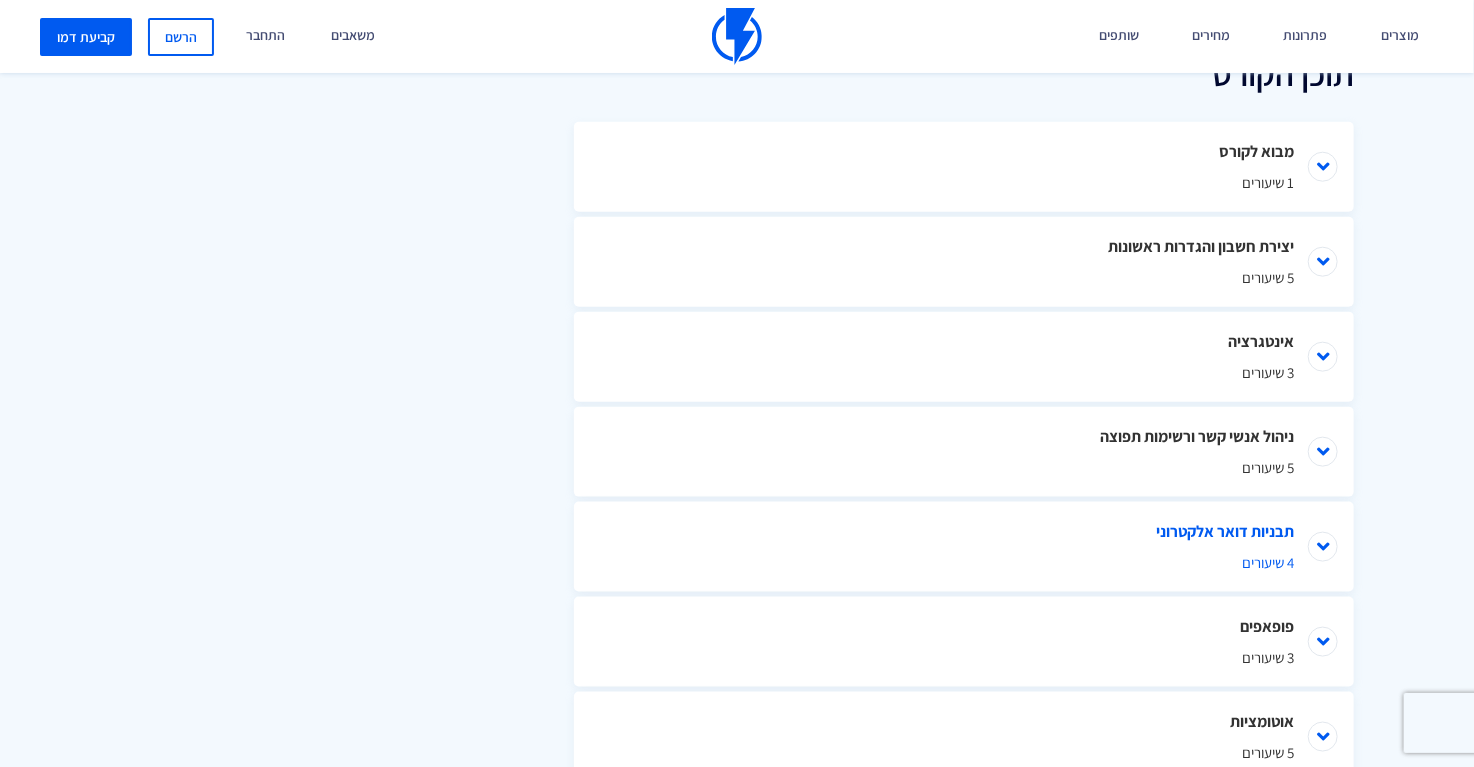 scroll, scrollTop: 920, scrollLeft: 0, axis: vertical 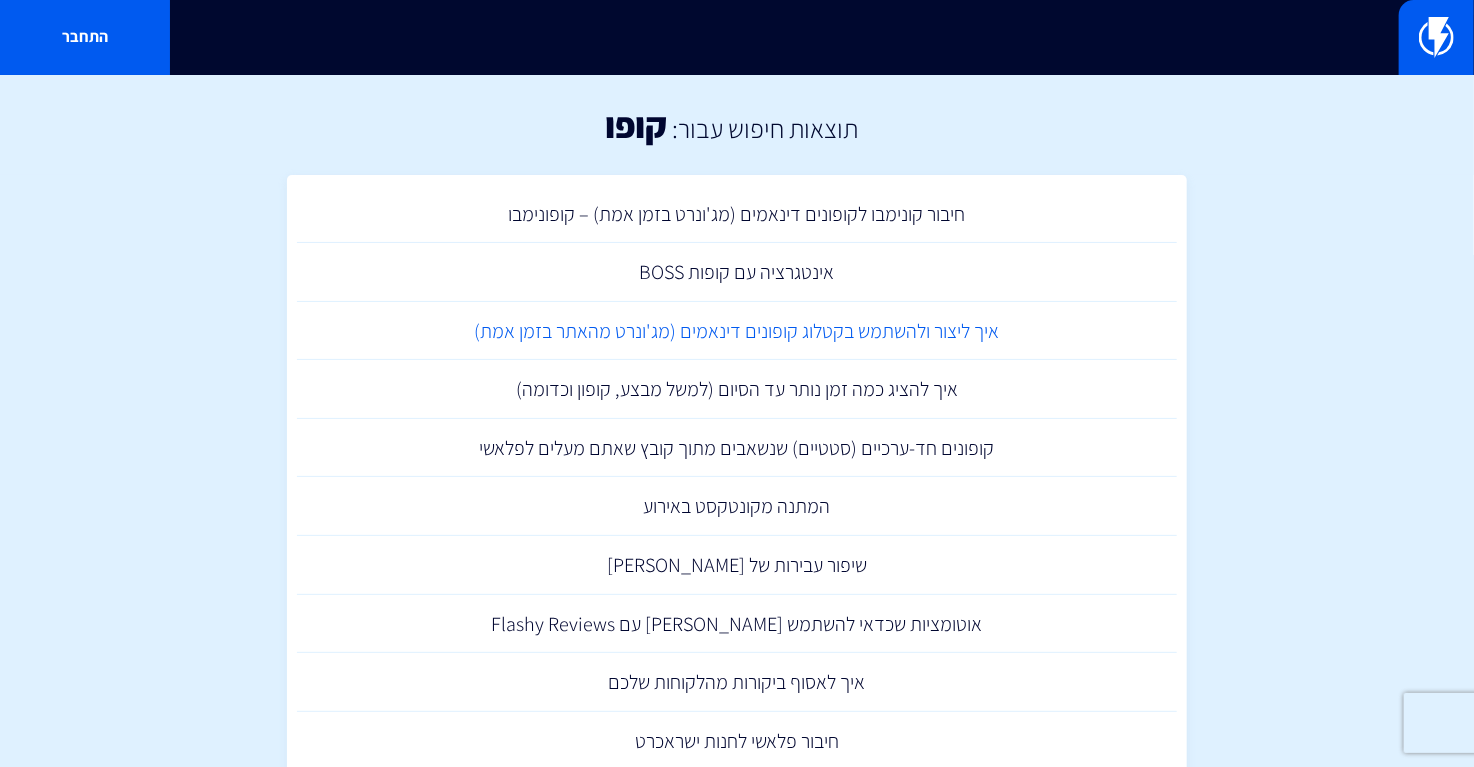 click on "איך ליצור ולהשתמש בקטלוג קופונים דינאמים (מג'ונרט מהאתר בזמן אמת)" at bounding box center (737, 331) 